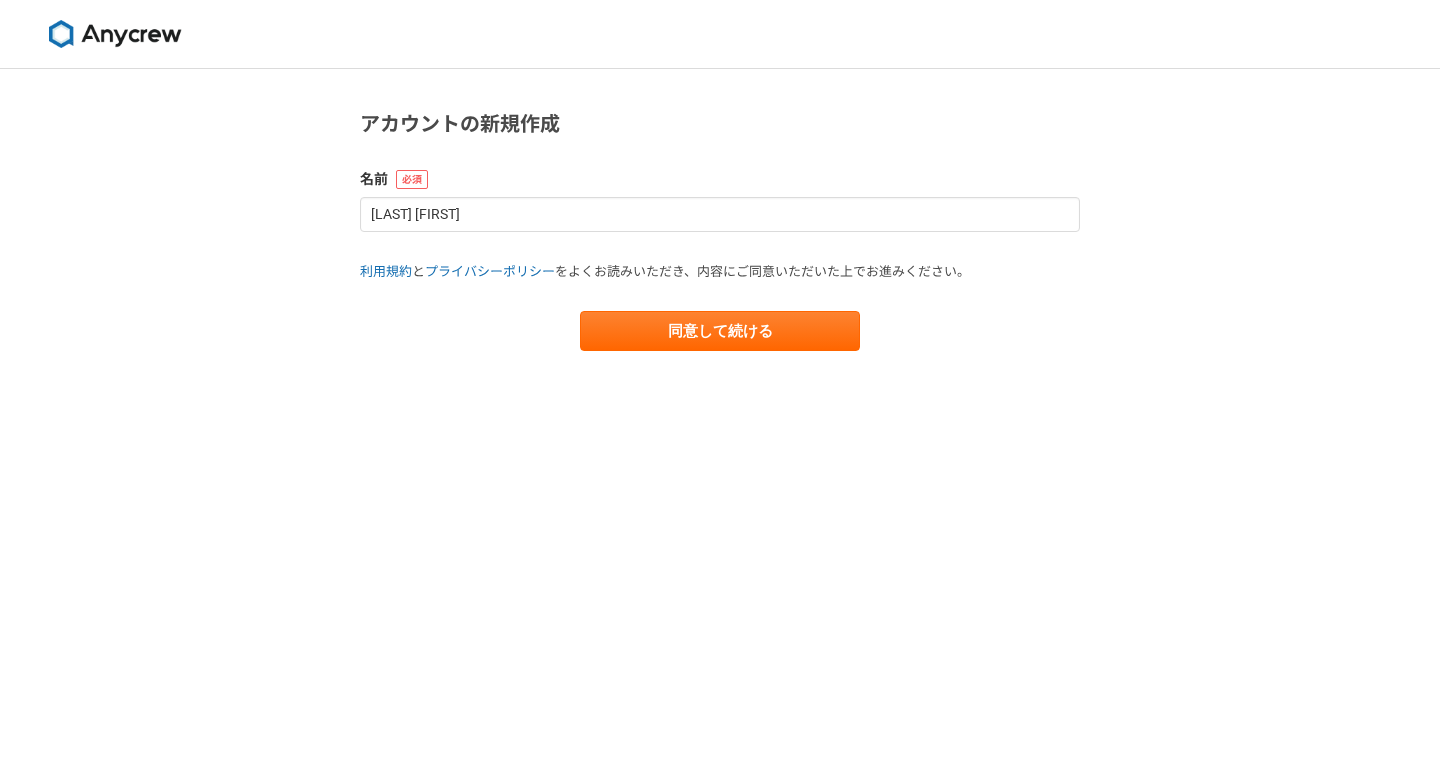 scroll, scrollTop: 0, scrollLeft: 0, axis: both 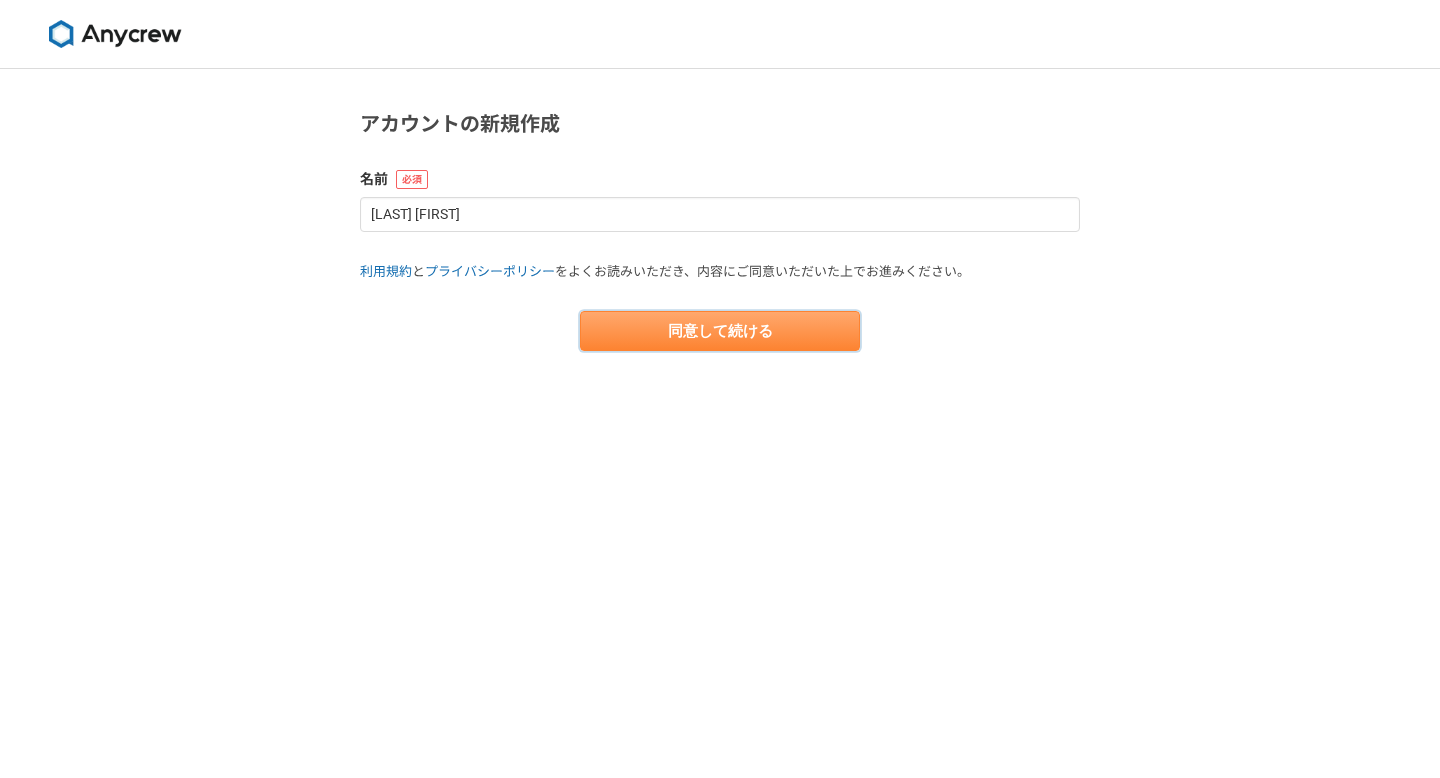 click on "同意して続ける" at bounding box center (720, 331) 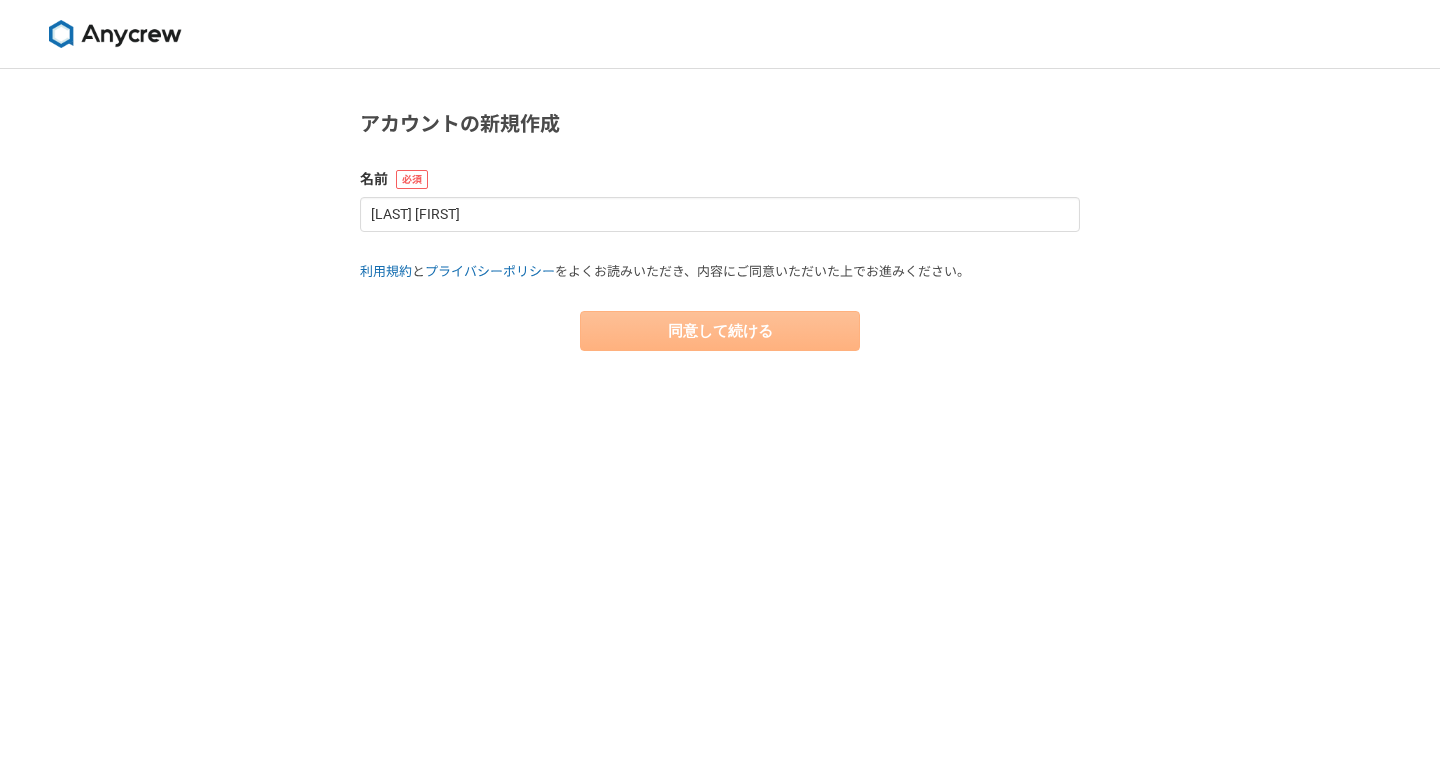 click on "アカウントの新規作成 名前 [LAST] [FIRST] 利用規約 と プライバシーポリシー をよくお読みいただき、内容にご同意いただいた上でお進みください。 同意して続ける" at bounding box center [720, 423] 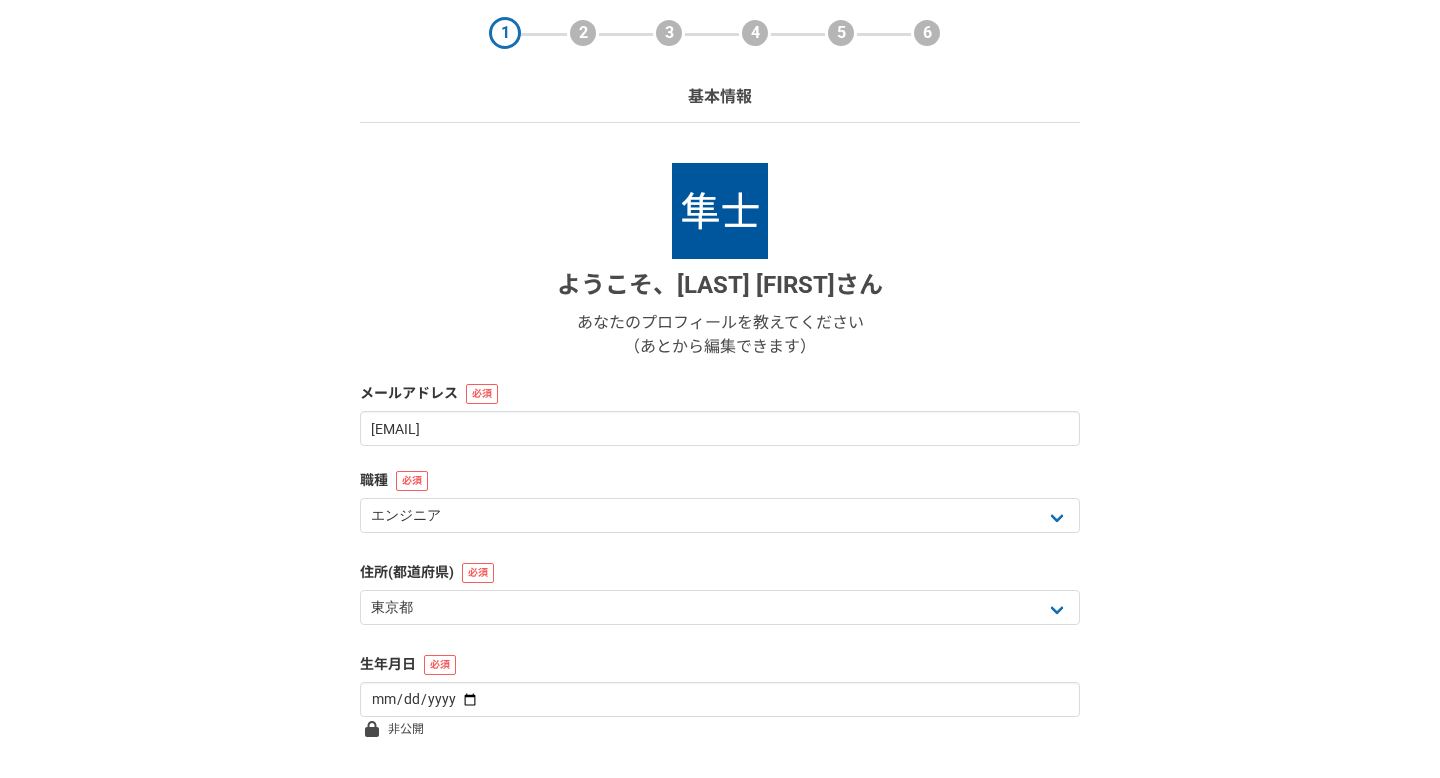 scroll, scrollTop: 187, scrollLeft: 0, axis: vertical 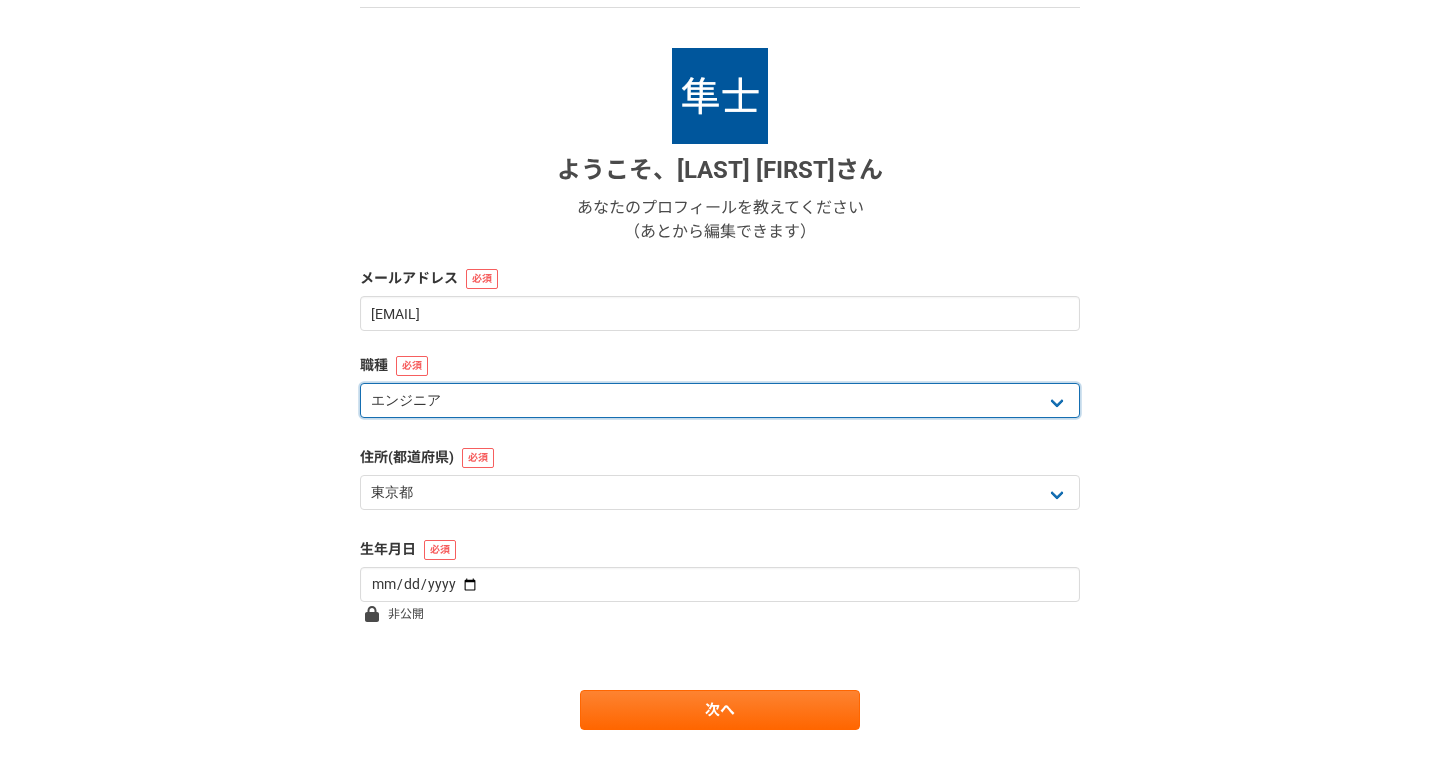 click on "エンジニア デザイナー ライター 営業 マーケティング 企画・事業開発 バックオフィス その他" at bounding box center [720, 400] 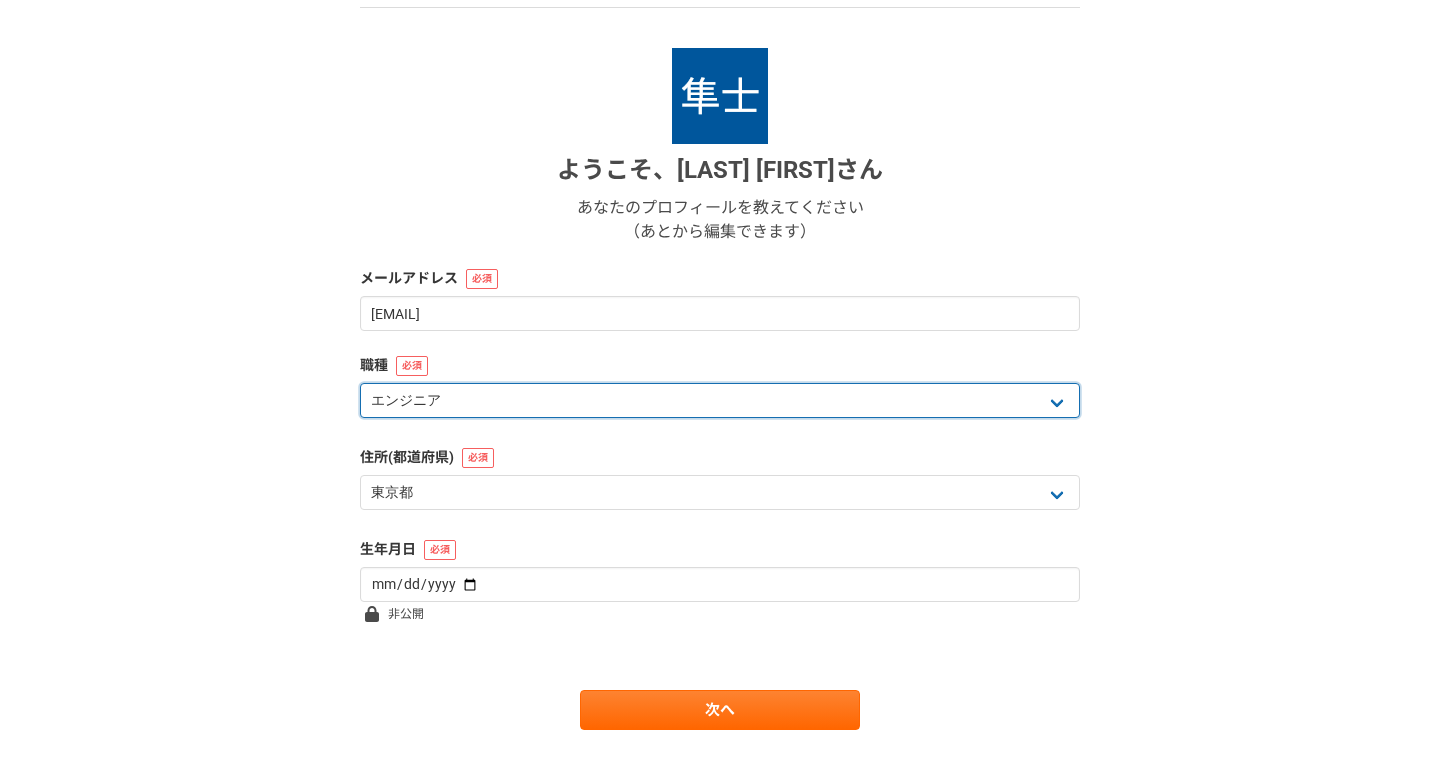 select on "6" 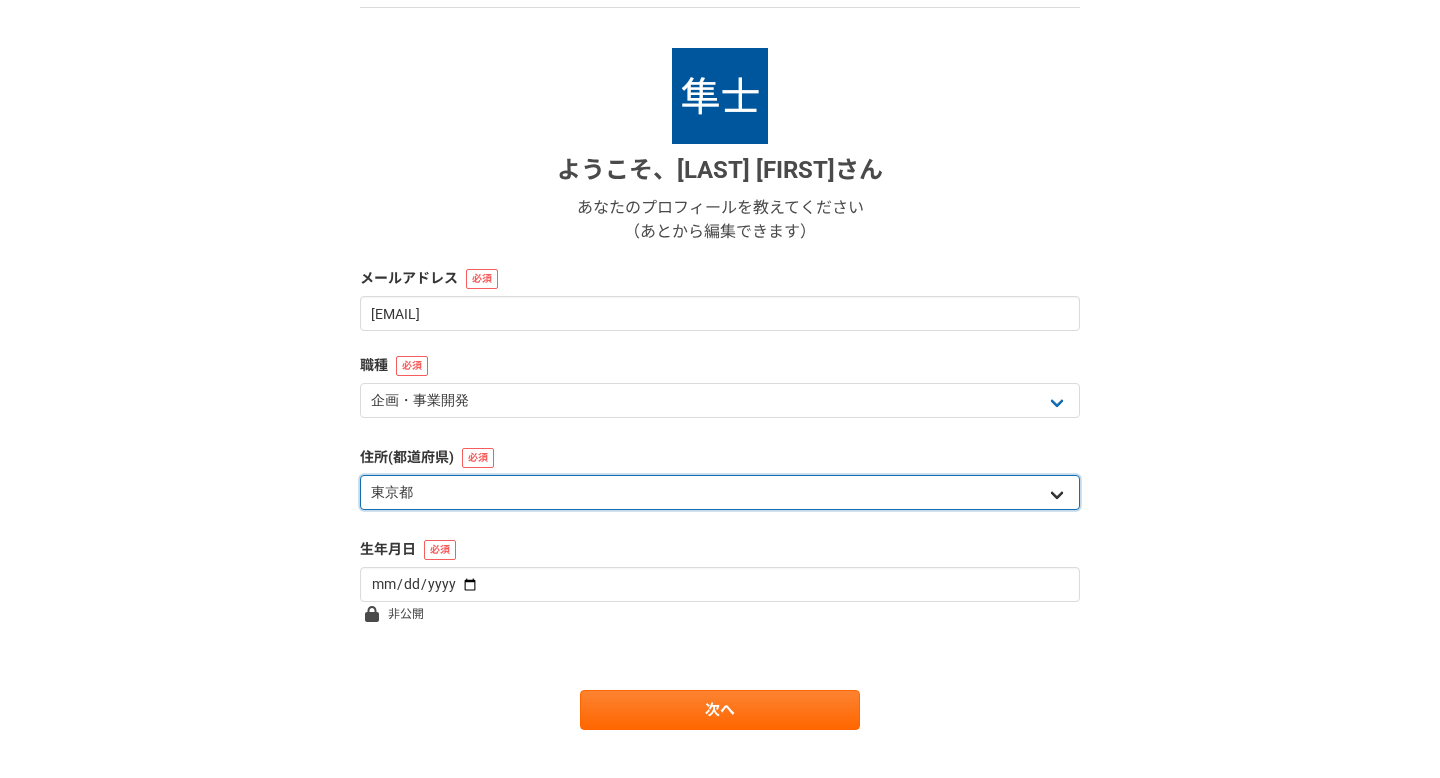 click on "北海道 青森県 岩手県 宮城県 秋田県 山形県 福島県 茨城県 栃木県 群馬県 埼玉県 千葉県 東京都 神奈川県 新潟県 富山県 石川県 福井県 山梨県 長野県 岐阜県 静岡県 愛知県 三重県 滋賀県 京都府 大阪府 兵庫県 奈良県 和歌山県 鳥取県 島根県 岡山県 広島県 山口県 徳島県 香川県 愛媛県 高知県 福岡県 佐賀県 長崎県 熊本県 大分県 宮崎県 鹿児島県 沖縄県 海外" at bounding box center (720, 492) 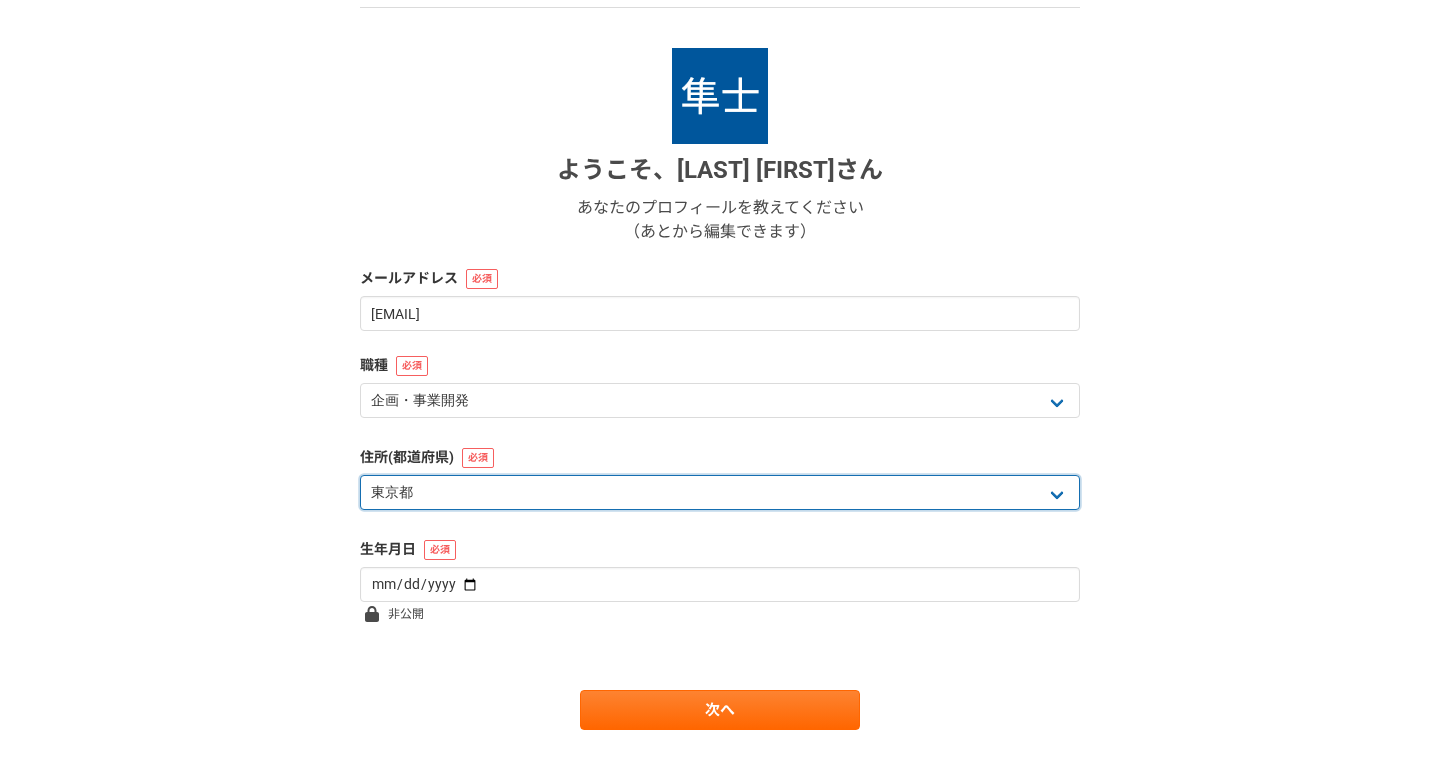 scroll, scrollTop: 219, scrollLeft: 0, axis: vertical 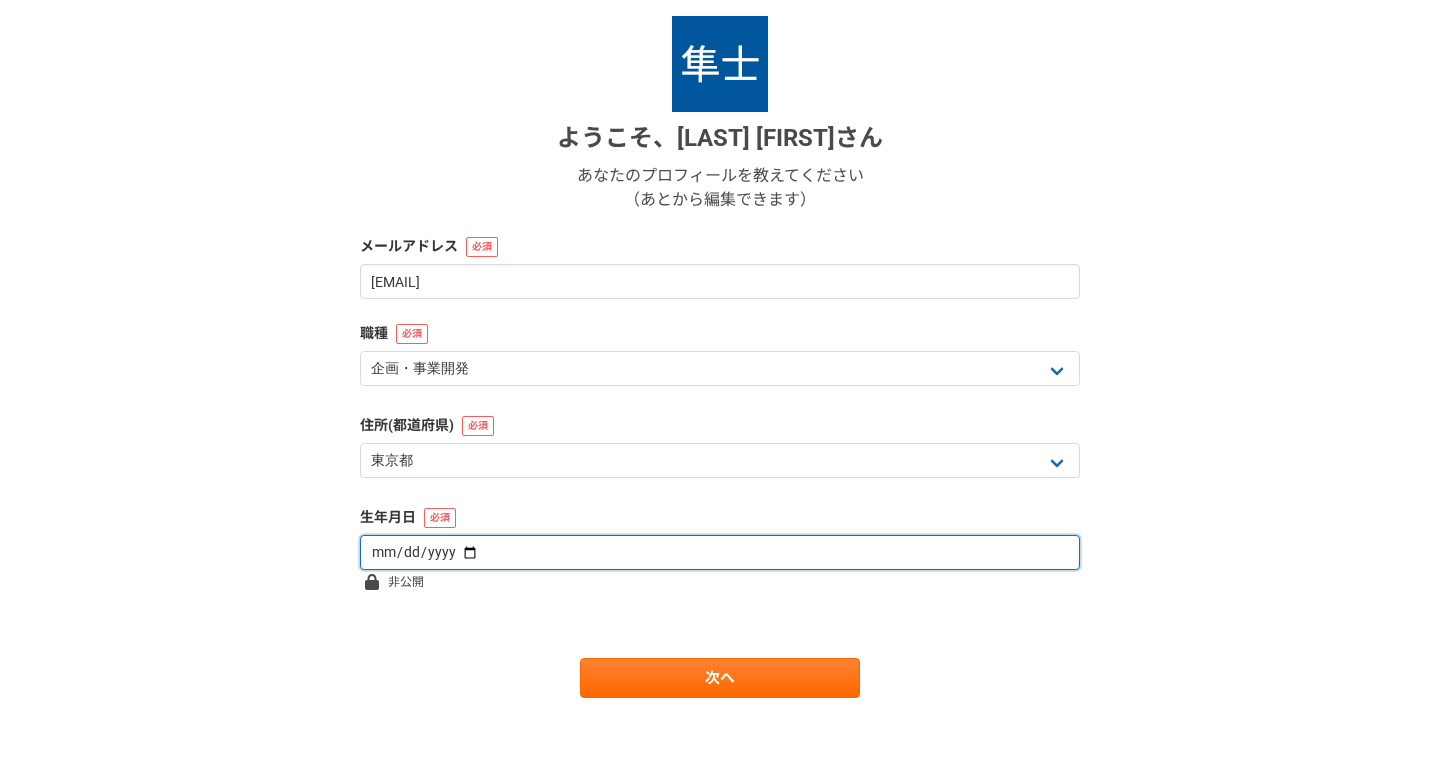 click at bounding box center [720, 552] 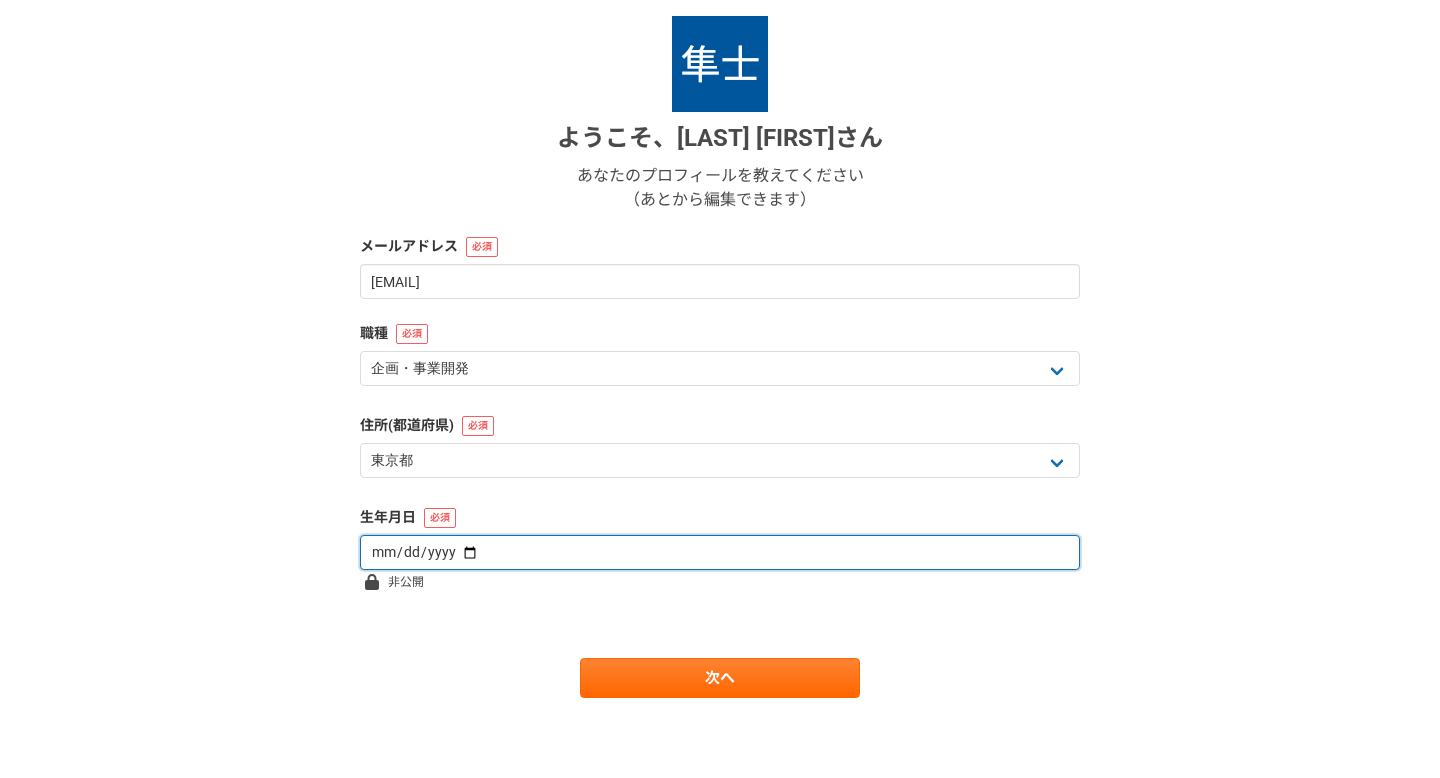 type on "[BIRTH_DATE]" 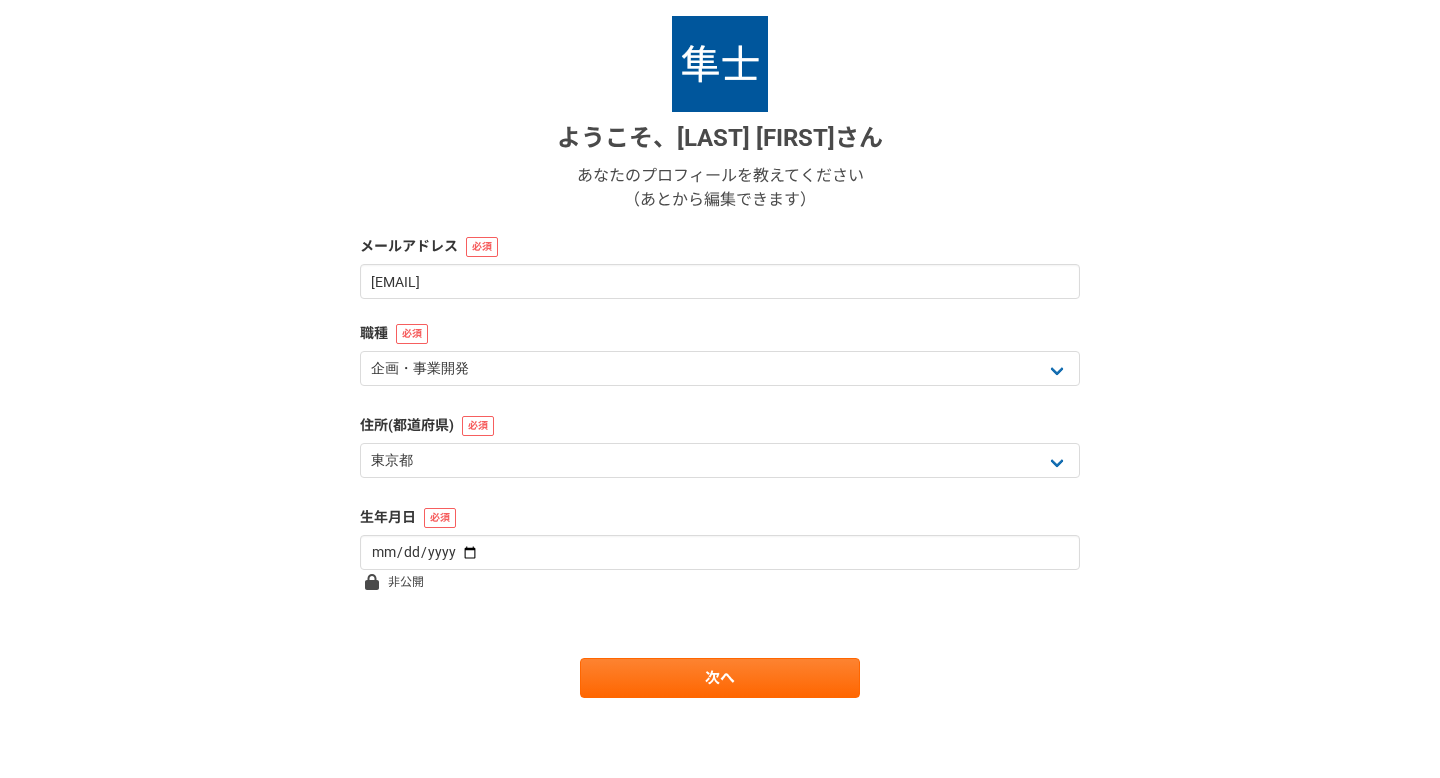 click on "ようこそ、 [LAST] [FIRST] さん あなたのプロフィールを教えてください （あとから編集できます） メールアドレス [EMAIL] 職種 エンジニア デザイナー ライター 営業 マーケティング 企画・事業開発 バックオフィス その他 住所(都道府県) 北海道 青森県 岩手県 宮城県 秋田県 山形県 福島県 茨城県 栃木県 群馬県 埼玉県 千葉県 東京都 神奈川県 新潟県 富山県 石川県 福井県 山梨県 長野県 岐阜県 静岡県 愛知県 三重県 滋賀県 京都府 大阪府 兵庫県 奈良県 和歌山県 鳥取県 島根県 岡山県 広島県 山口県 徳島県 香川県 愛媛県 高知県 福岡県 佐賀県 長崎県 熊本県 大分県 宮崎県 鹿児島県 沖縄県 海外 生年月日 [BIRTH_DATE] 非公開 次へ" at bounding box center [720, 357] 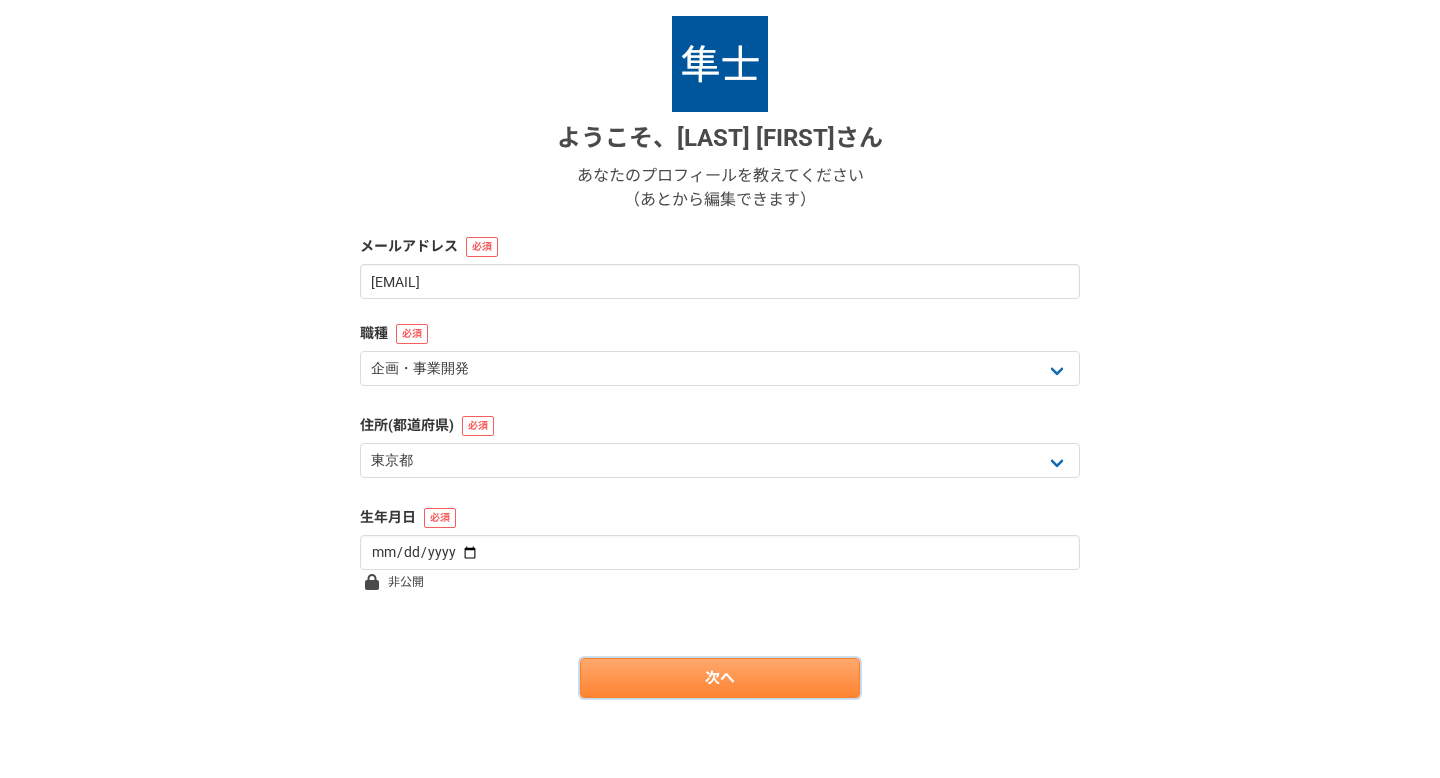 click on "次へ" at bounding box center [720, 678] 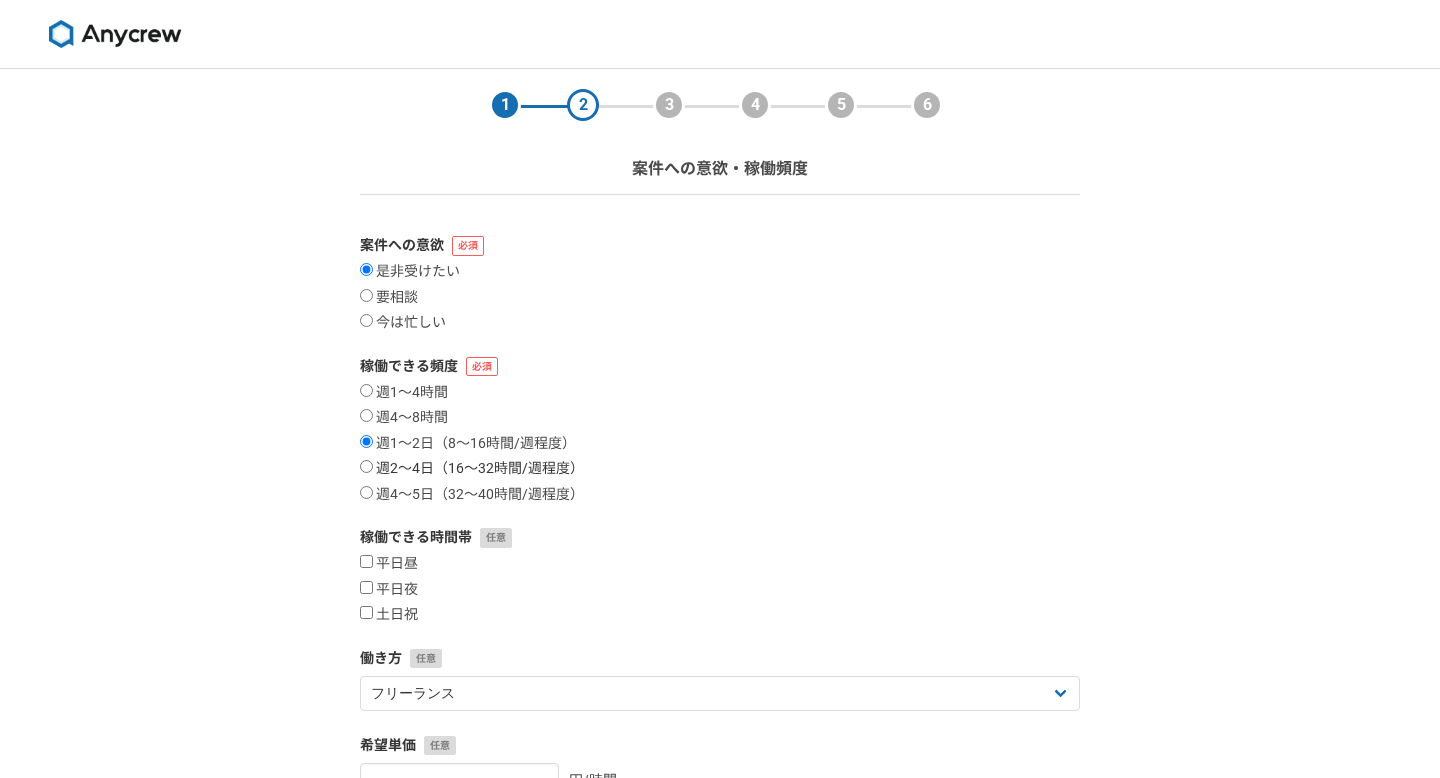 click on "週2〜4日（16〜32時間/週程度）" at bounding box center [472, 469] 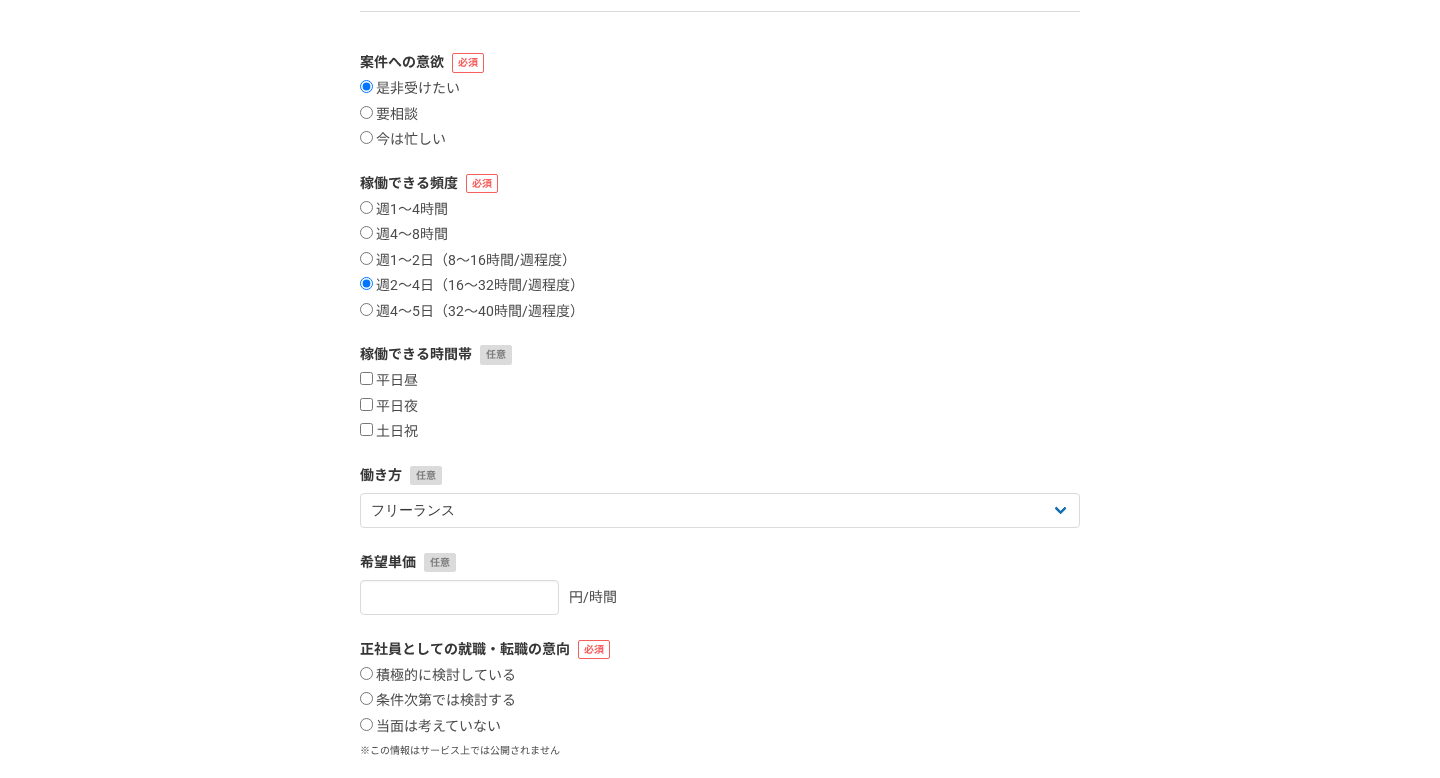 scroll, scrollTop: 192, scrollLeft: 0, axis: vertical 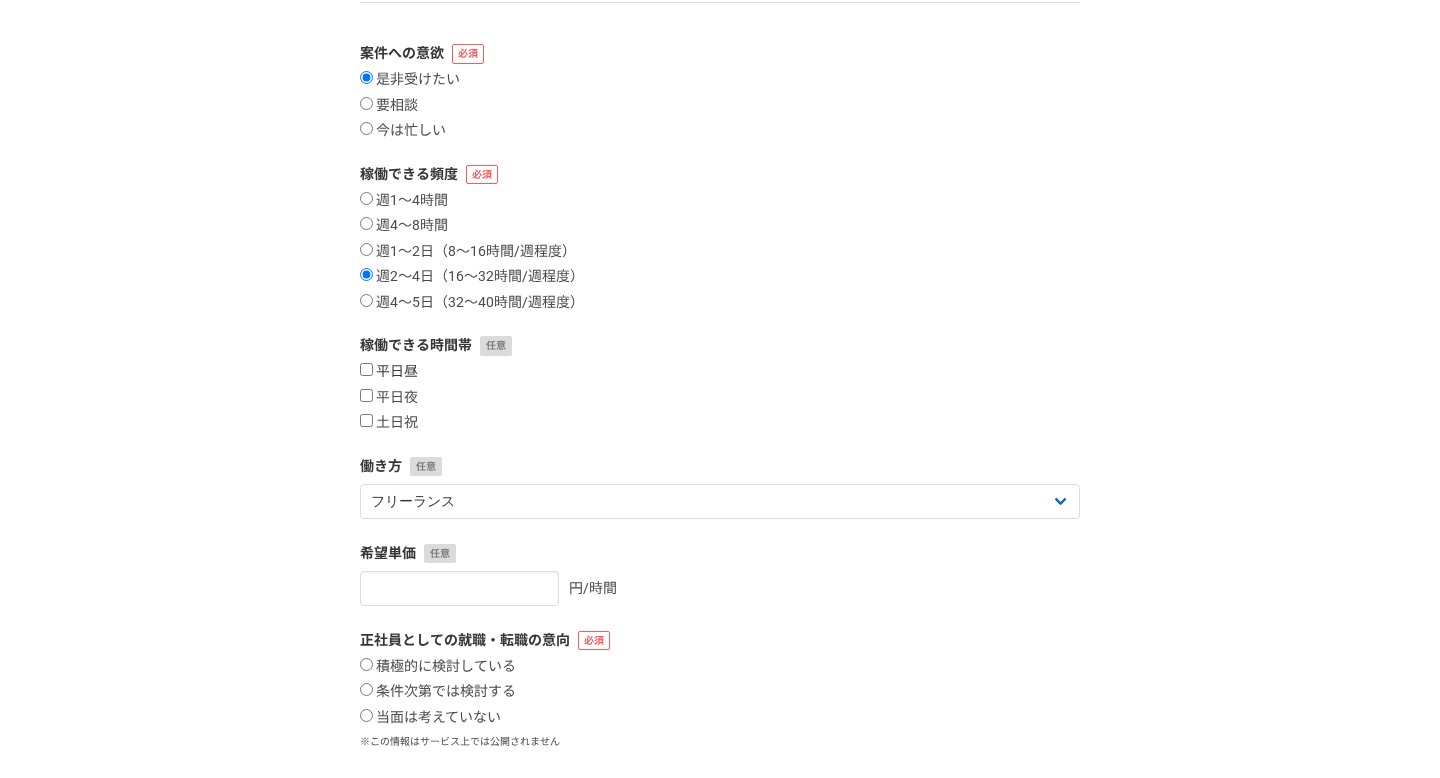 click on "平日昼" at bounding box center [389, 372] 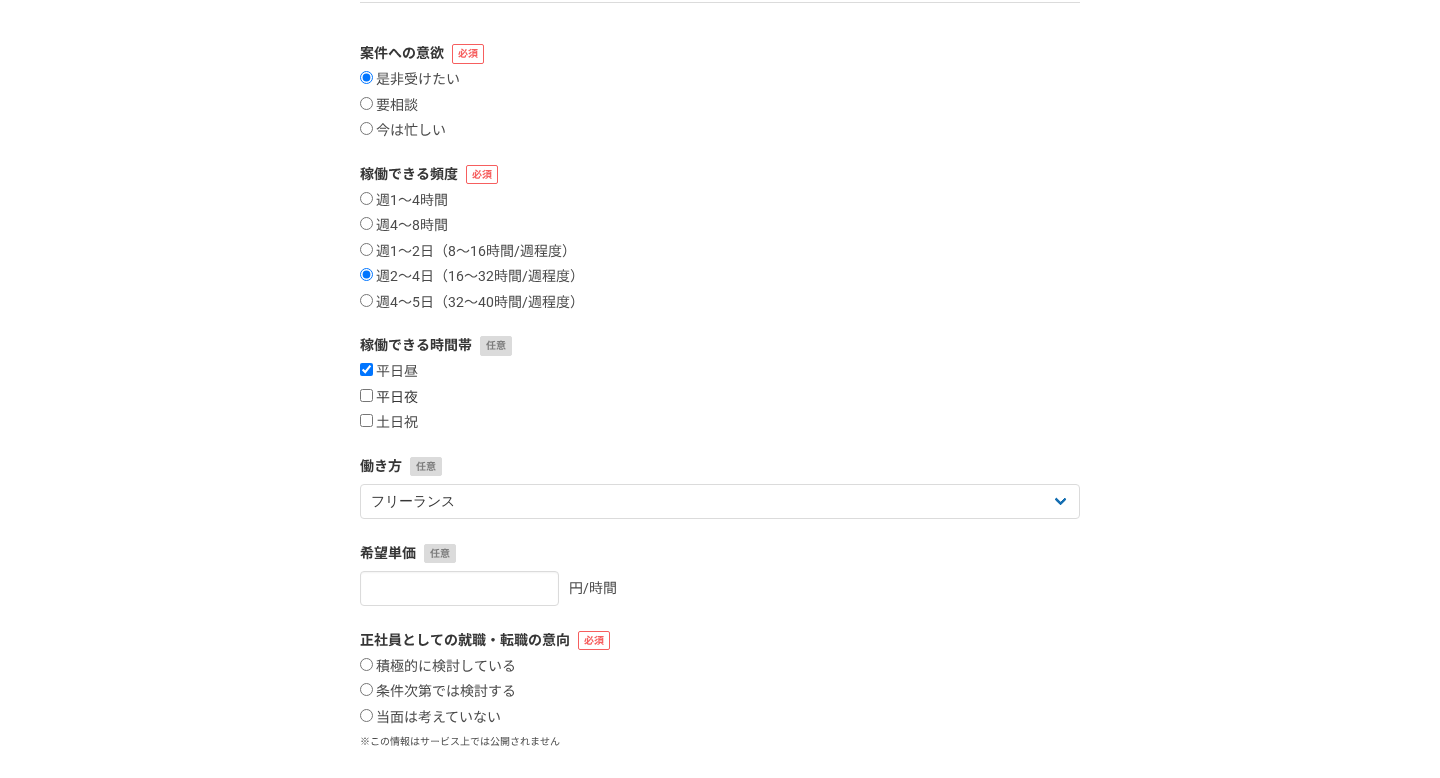 click on "平日夜" at bounding box center [389, 398] 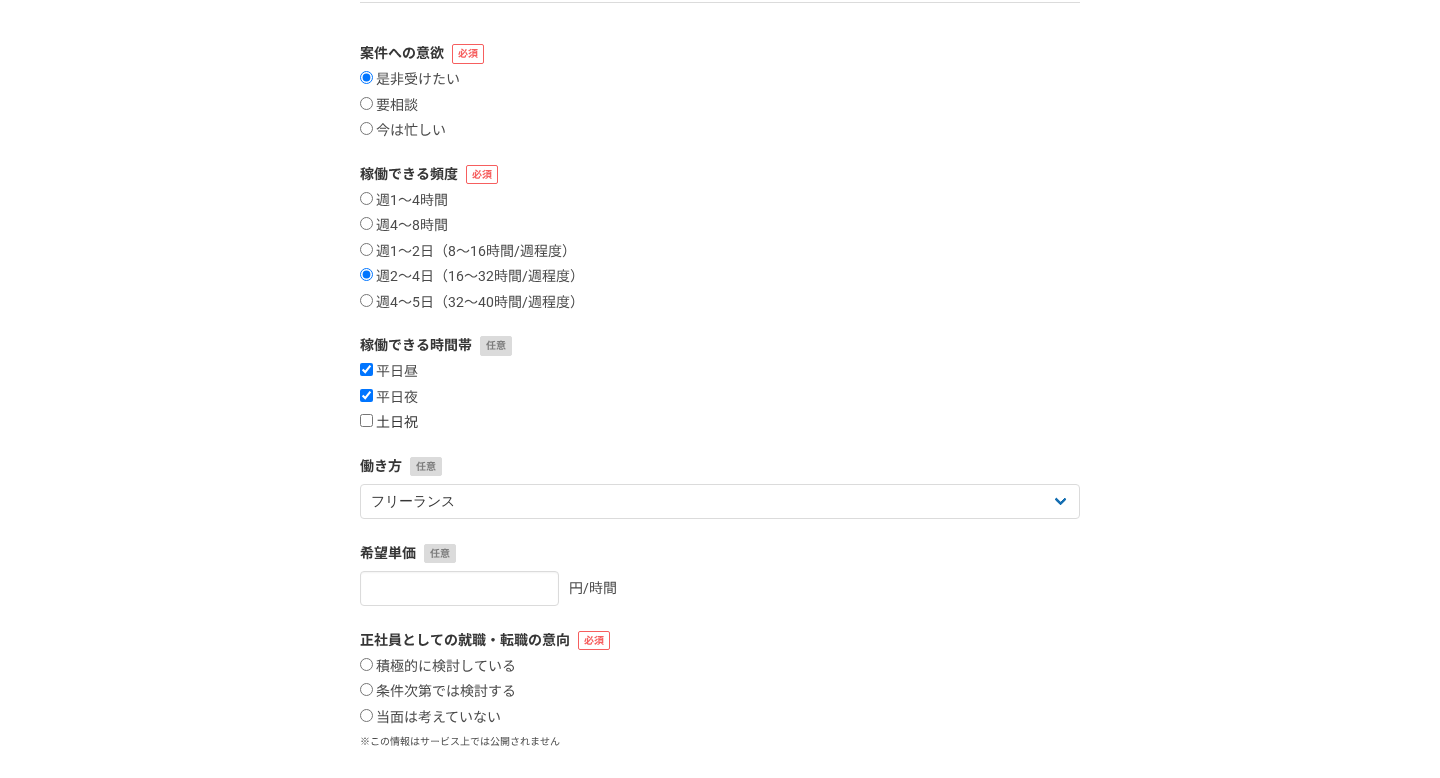 click on "土日祝" at bounding box center [389, 423] 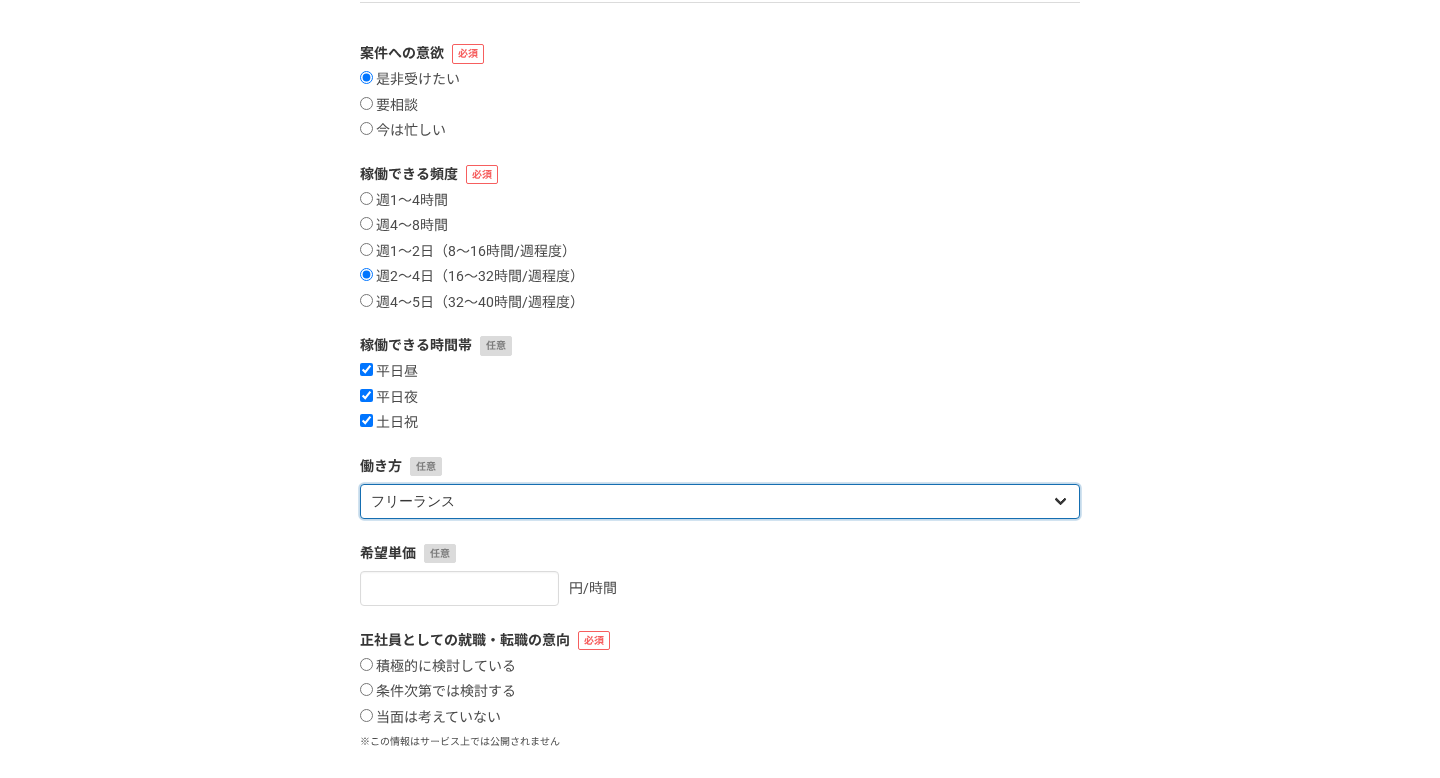 click on "フリーランス 副業 その他" at bounding box center [720, 501] 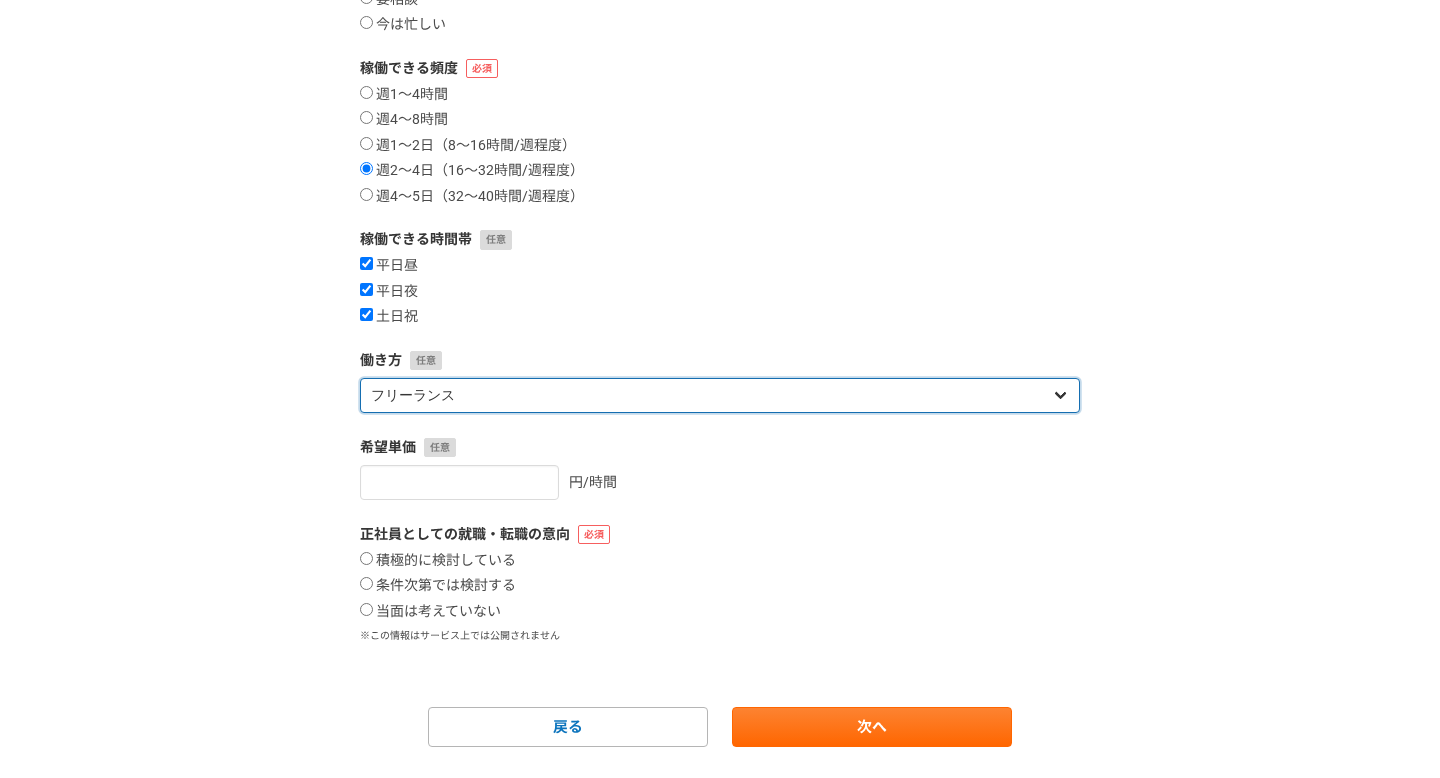 scroll, scrollTop: 347, scrollLeft: 0, axis: vertical 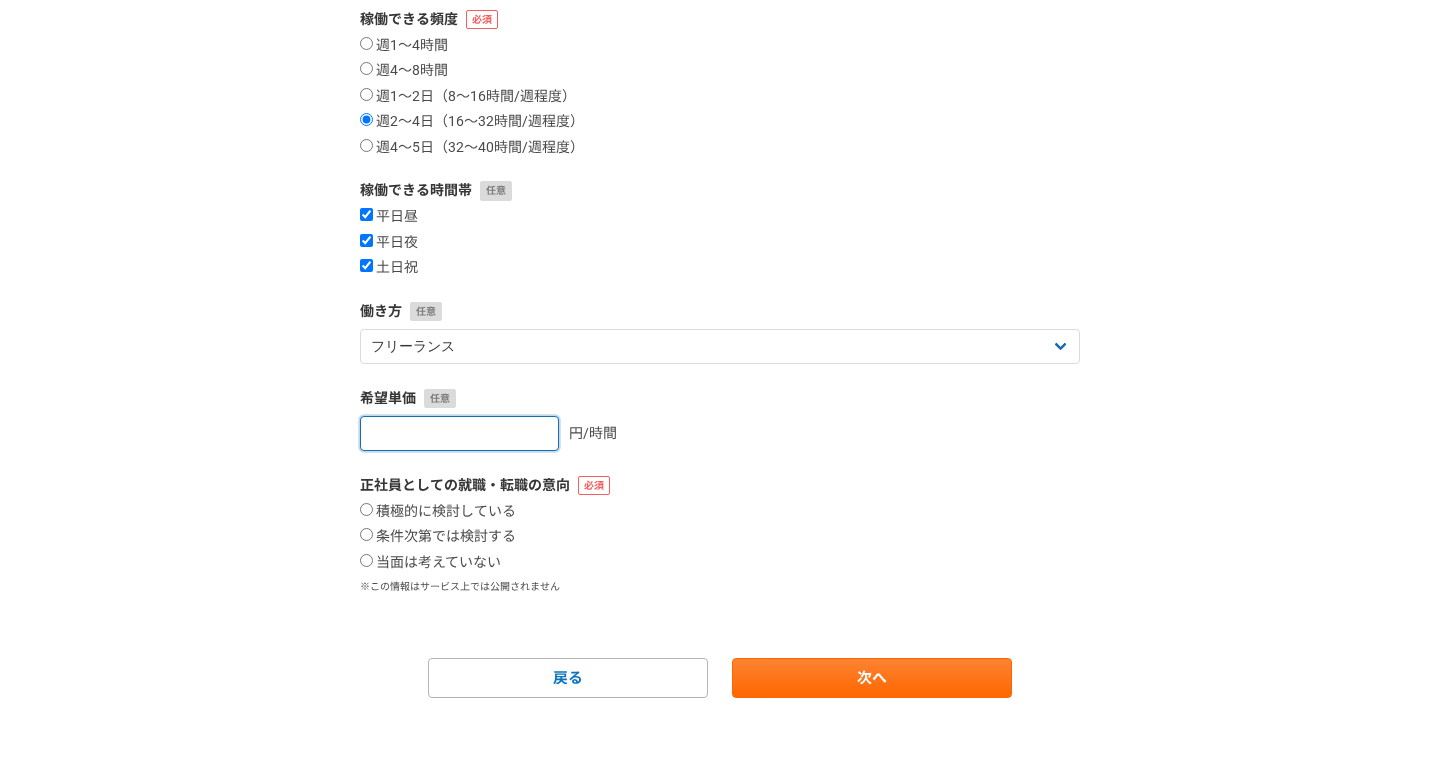 click at bounding box center [459, 433] 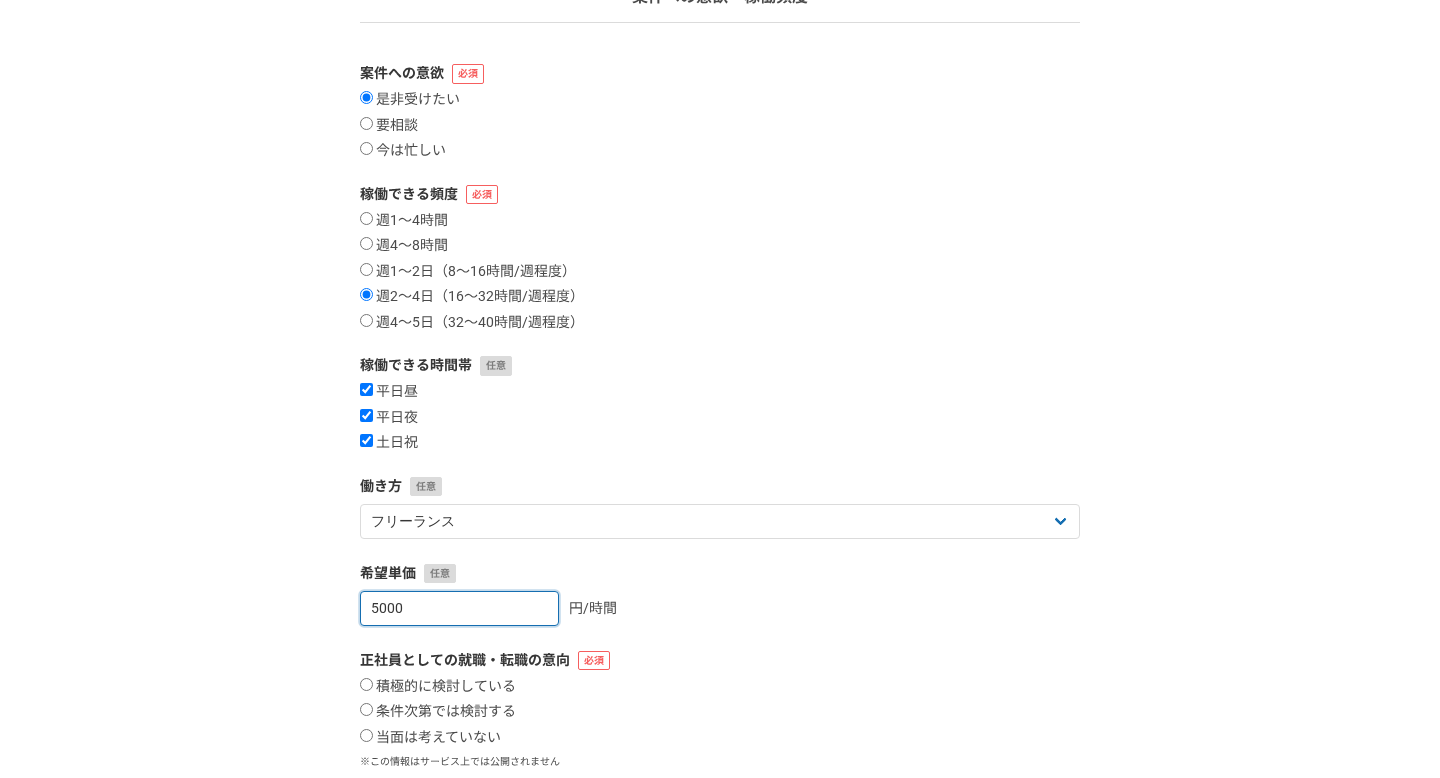 scroll, scrollTop: 347, scrollLeft: 0, axis: vertical 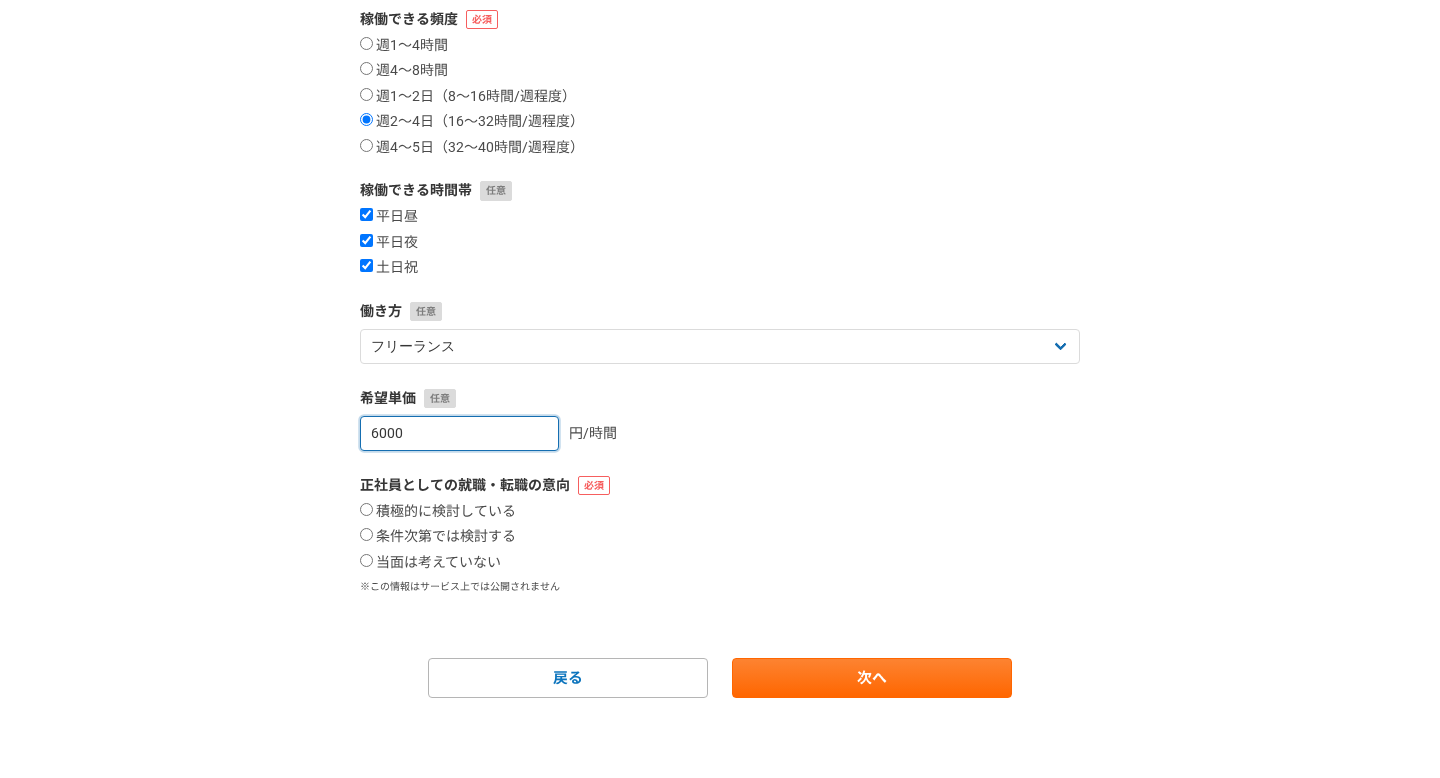 type on "6000" 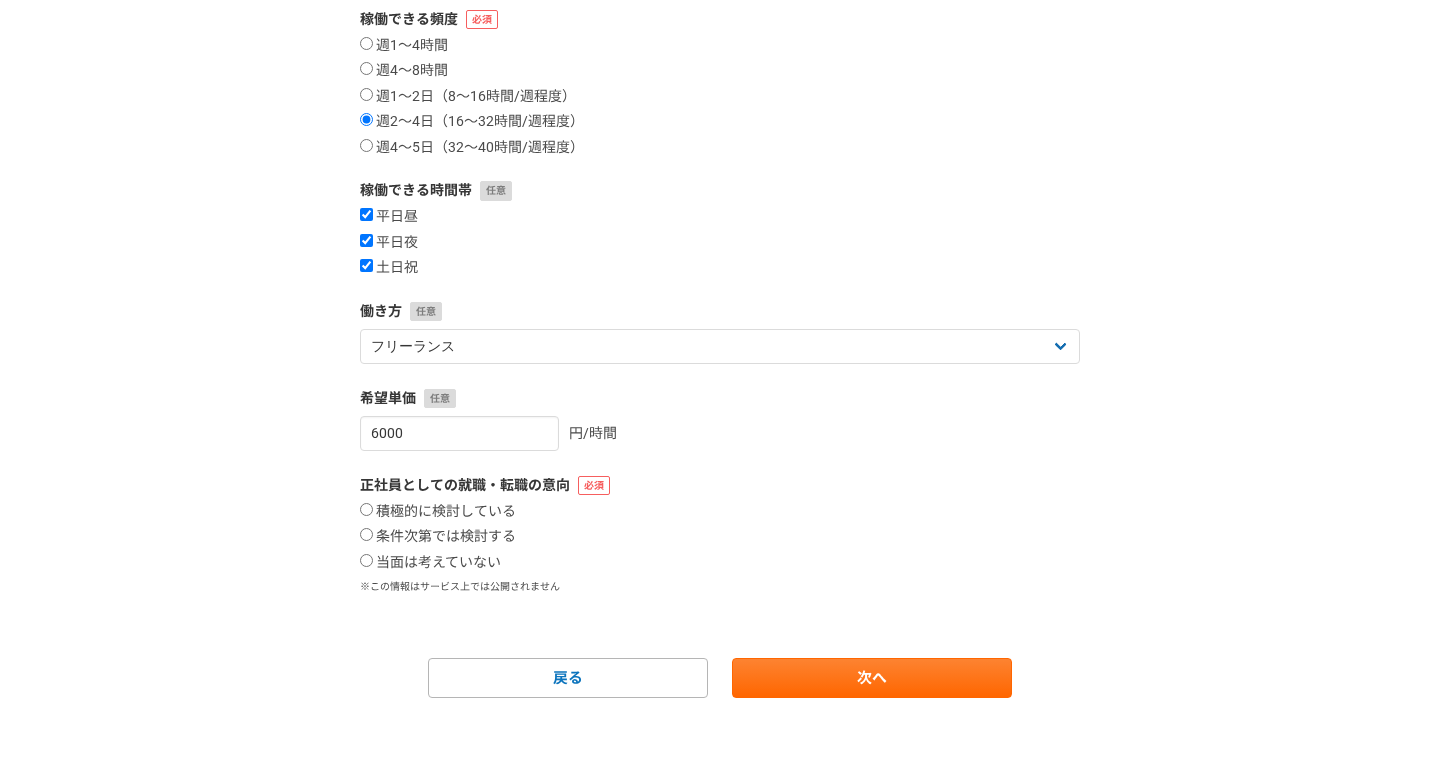 click on "正社員としての就職・転職の意向" at bounding box center [720, 485] 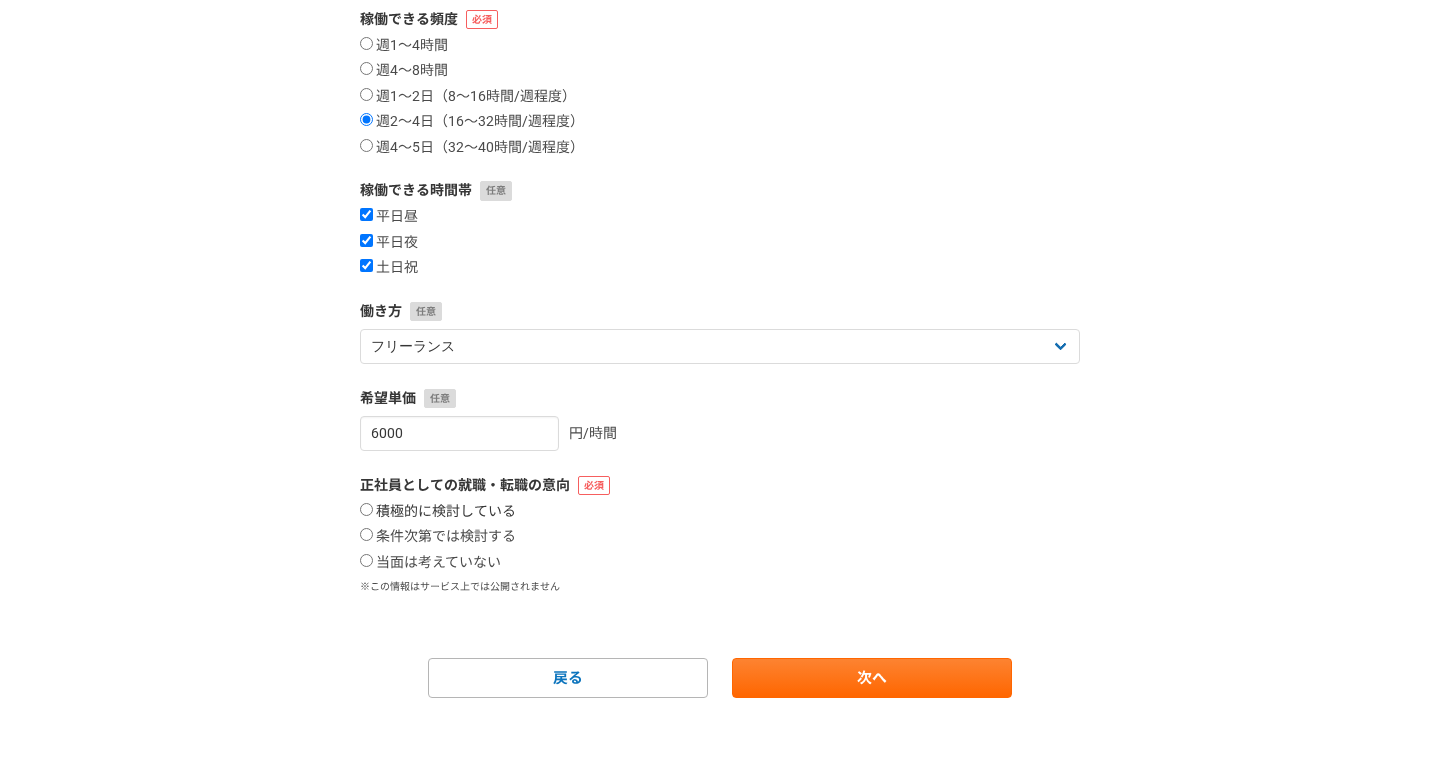 click on "積極的に検討している" at bounding box center [438, 512] 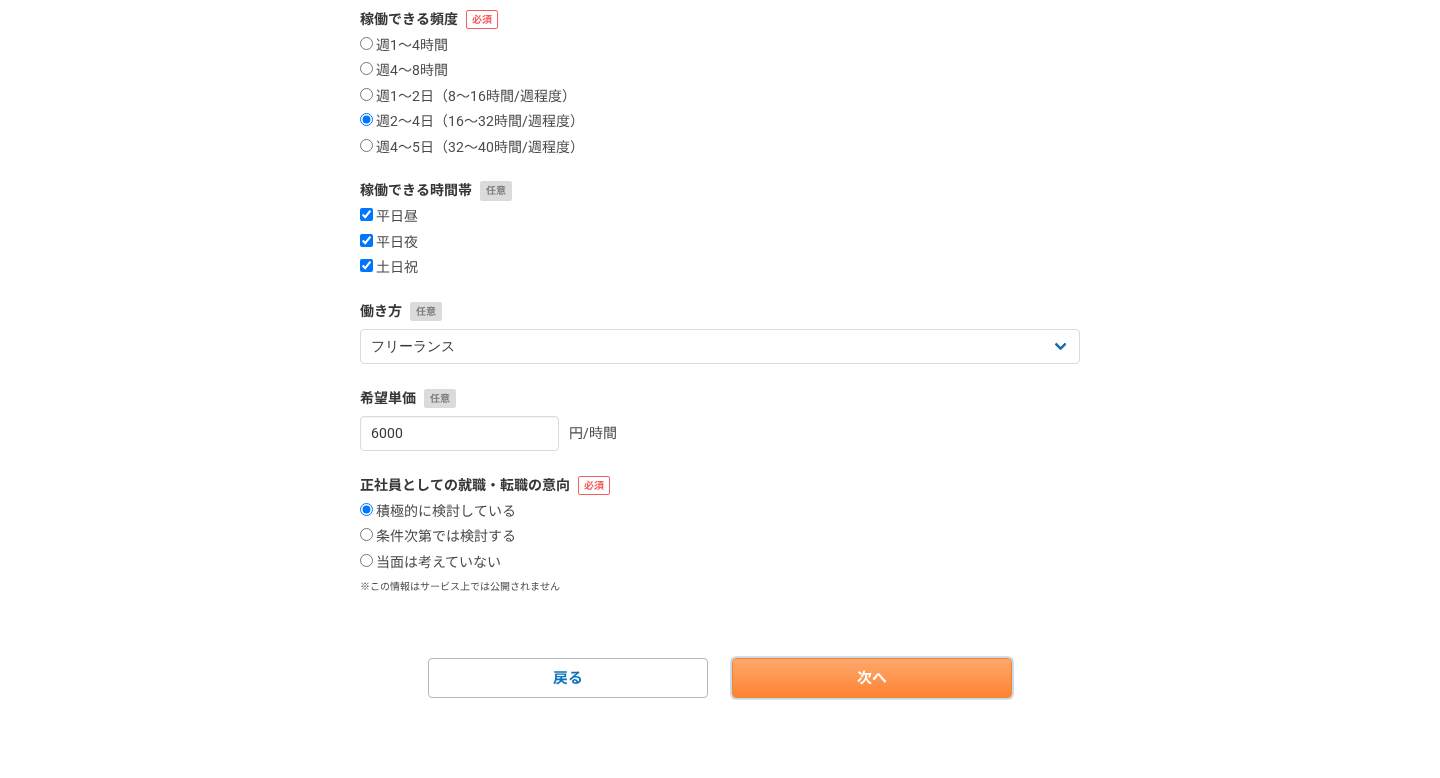 click on "次へ" at bounding box center (872, 678) 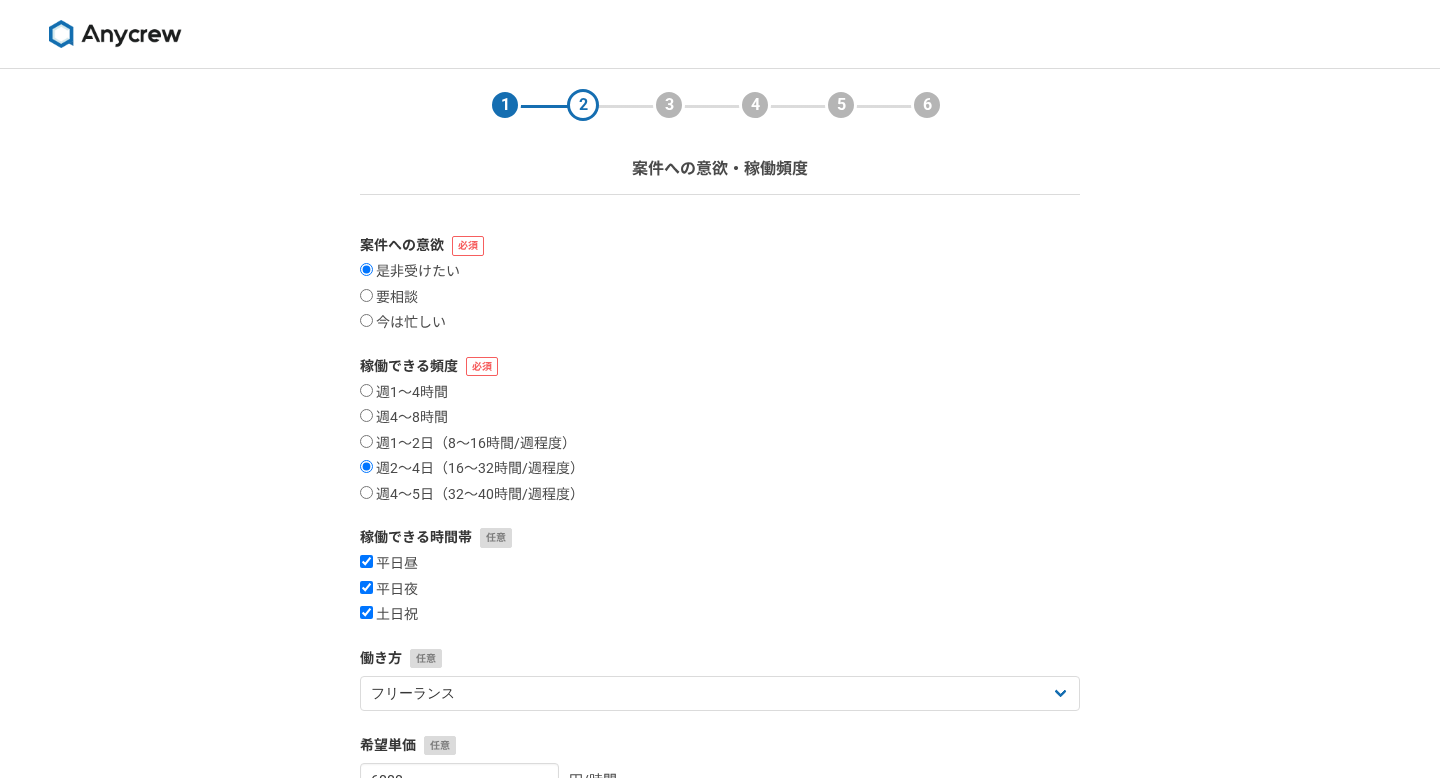 select 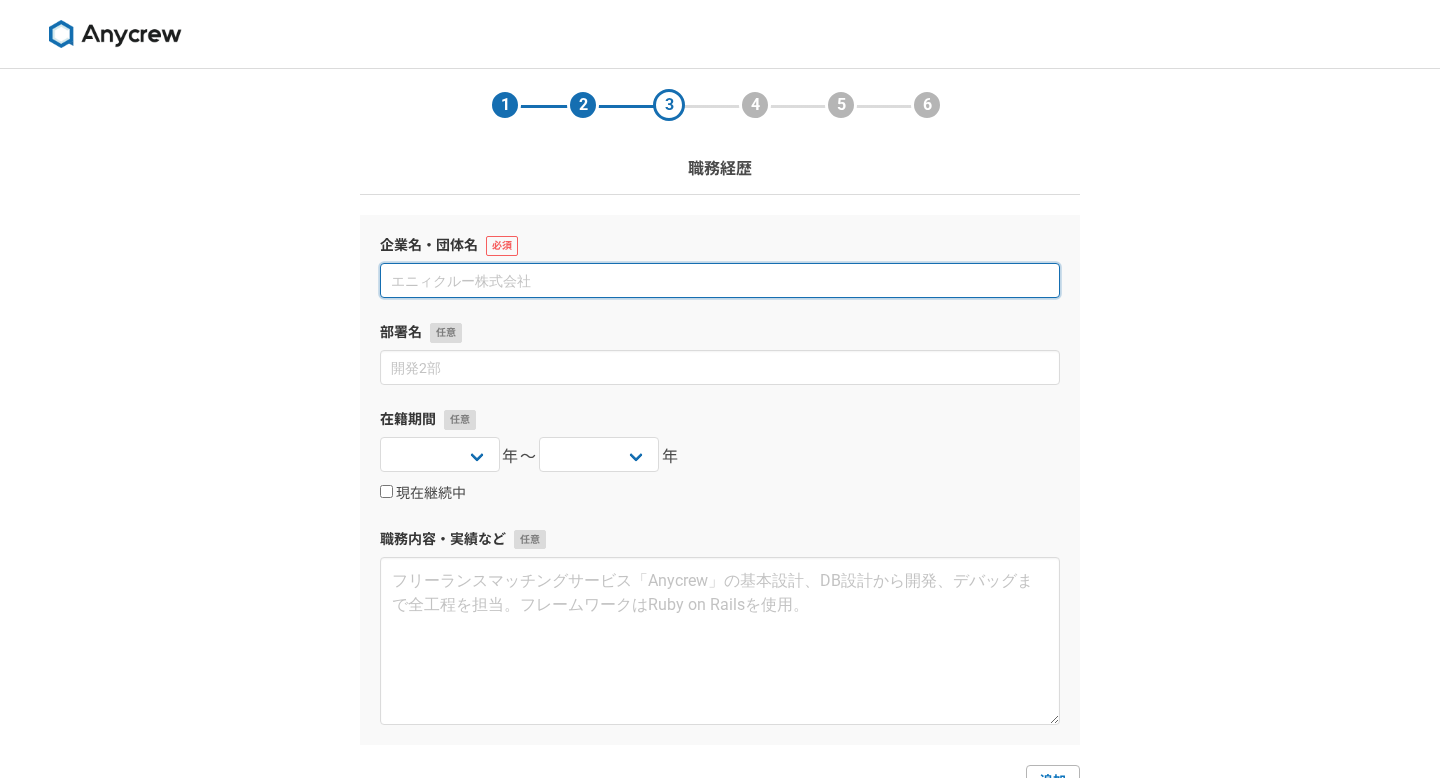 click at bounding box center (720, 280) 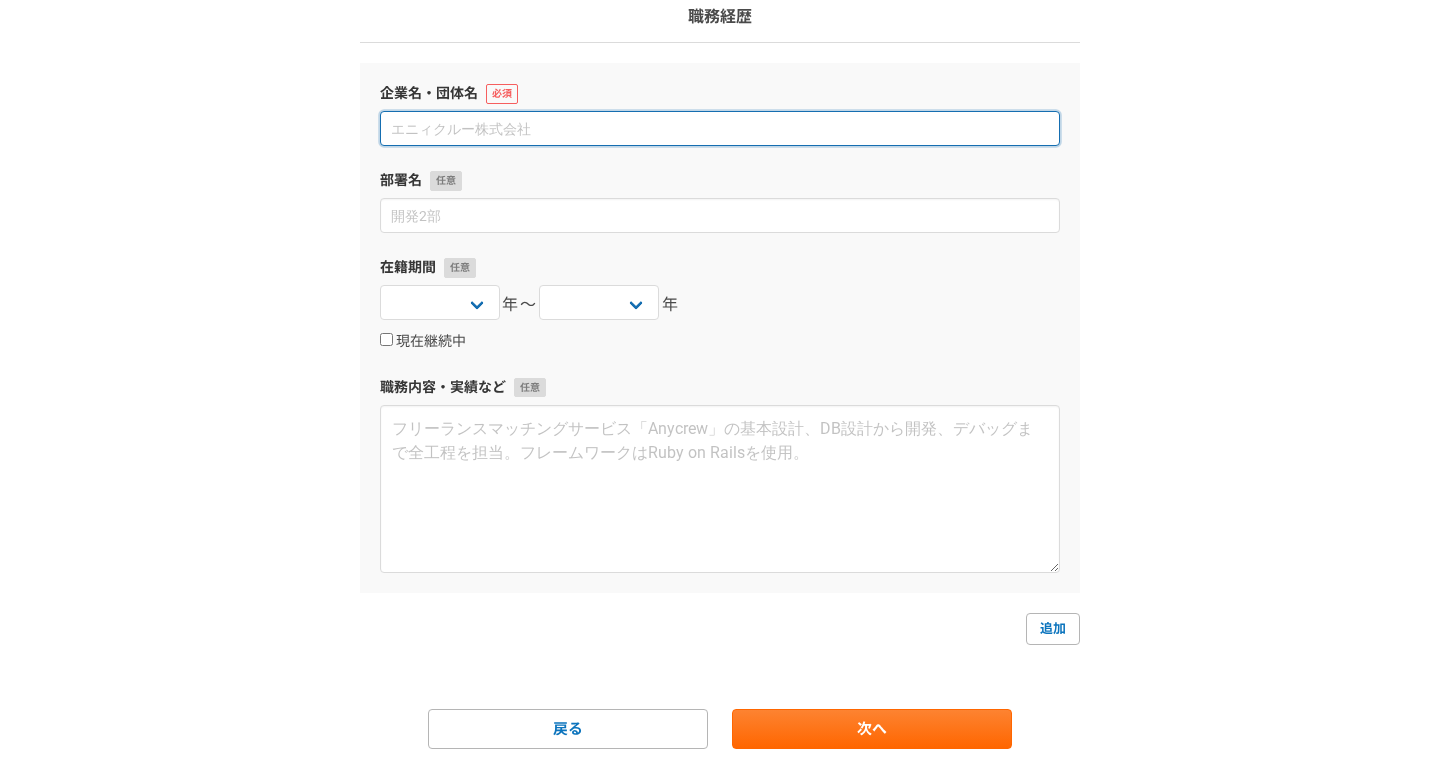 scroll, scrollTop: 147, scrollLeft: 0, axis: vertical 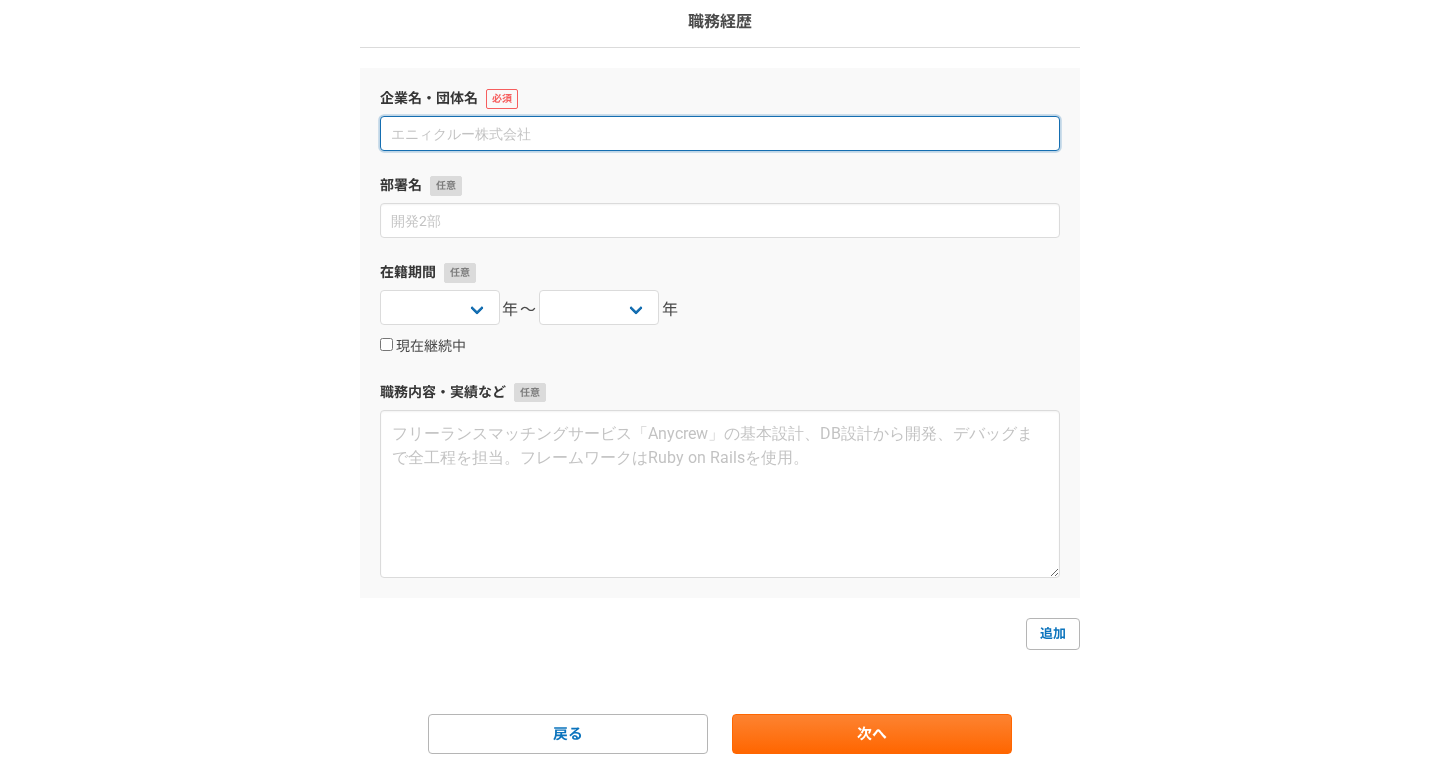 type on "あ" 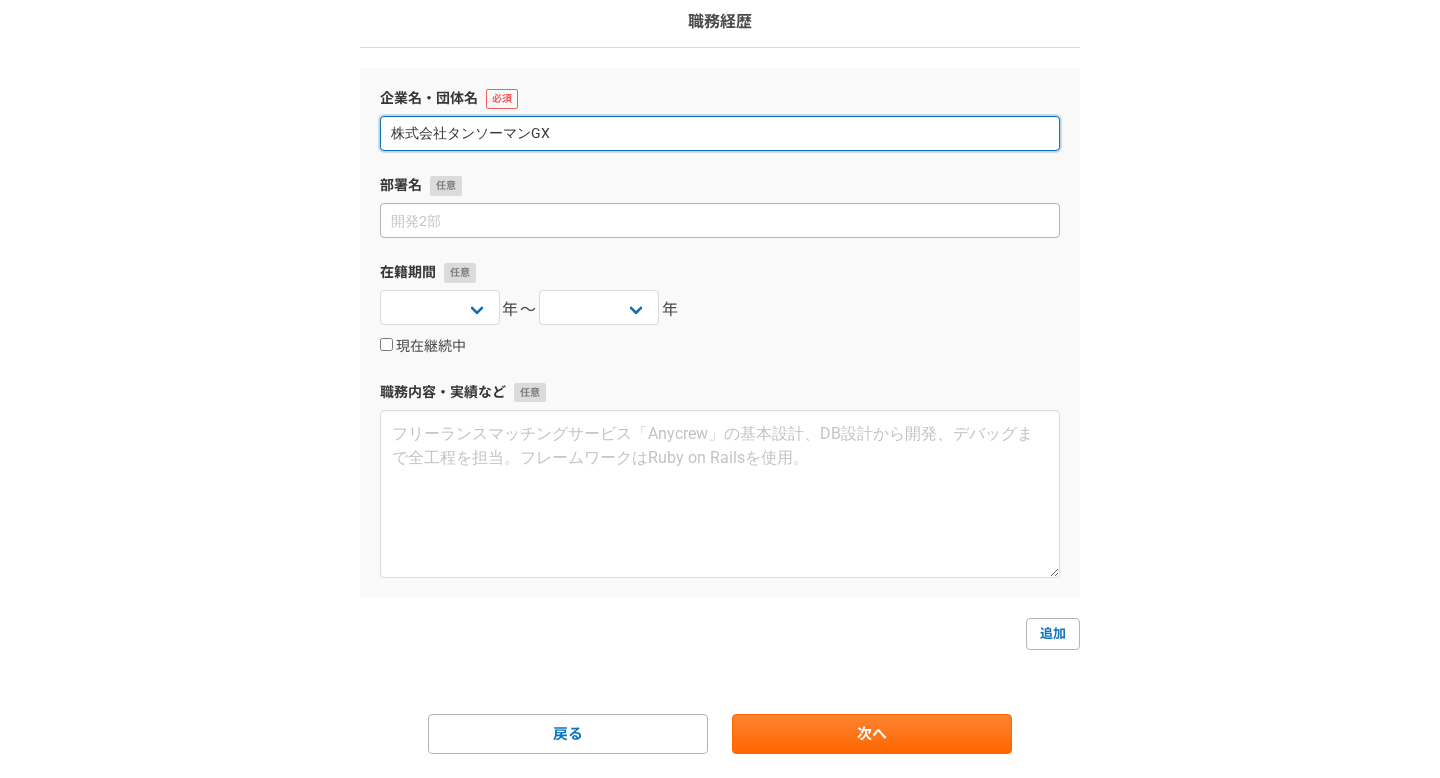type on "株式会社タンソーマンGX" 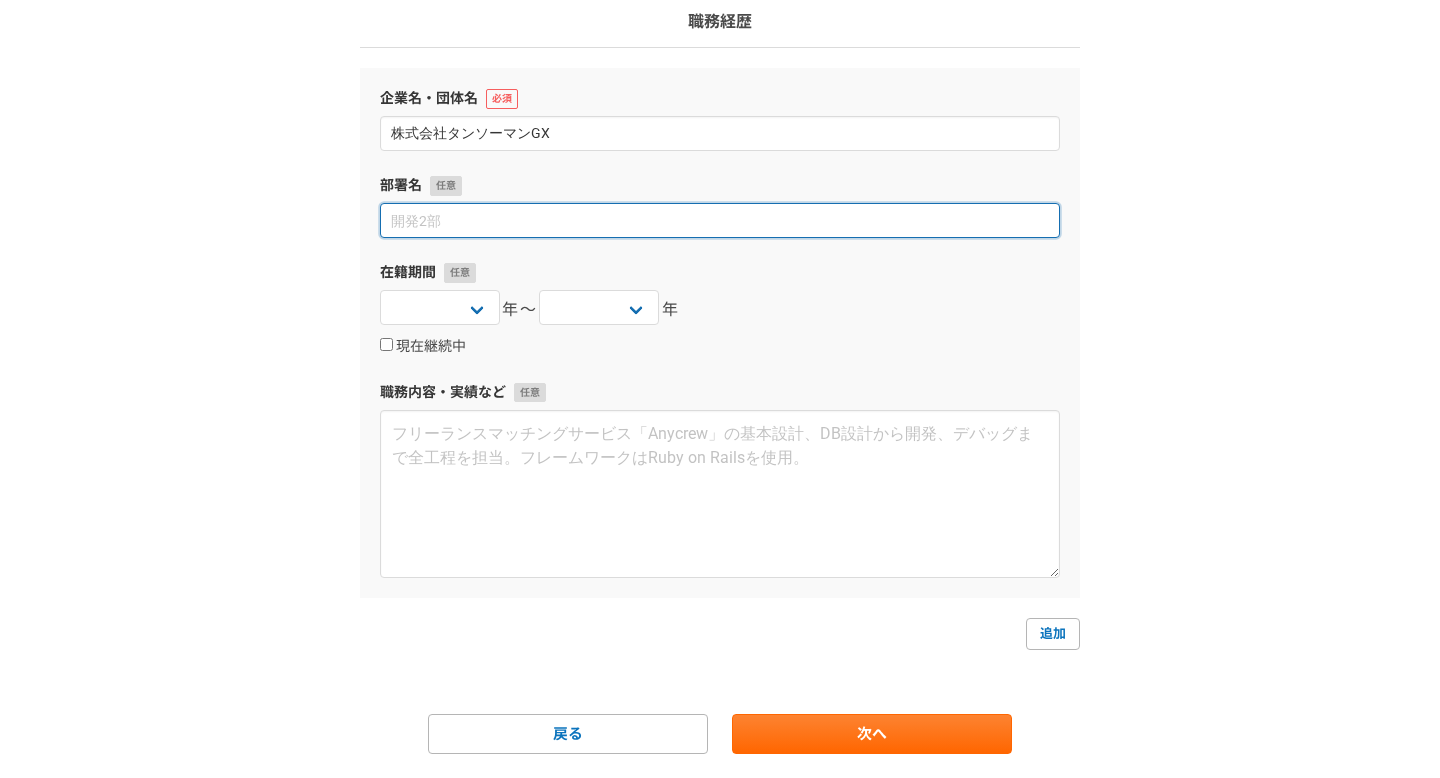 click at bounding box center [720, 220] 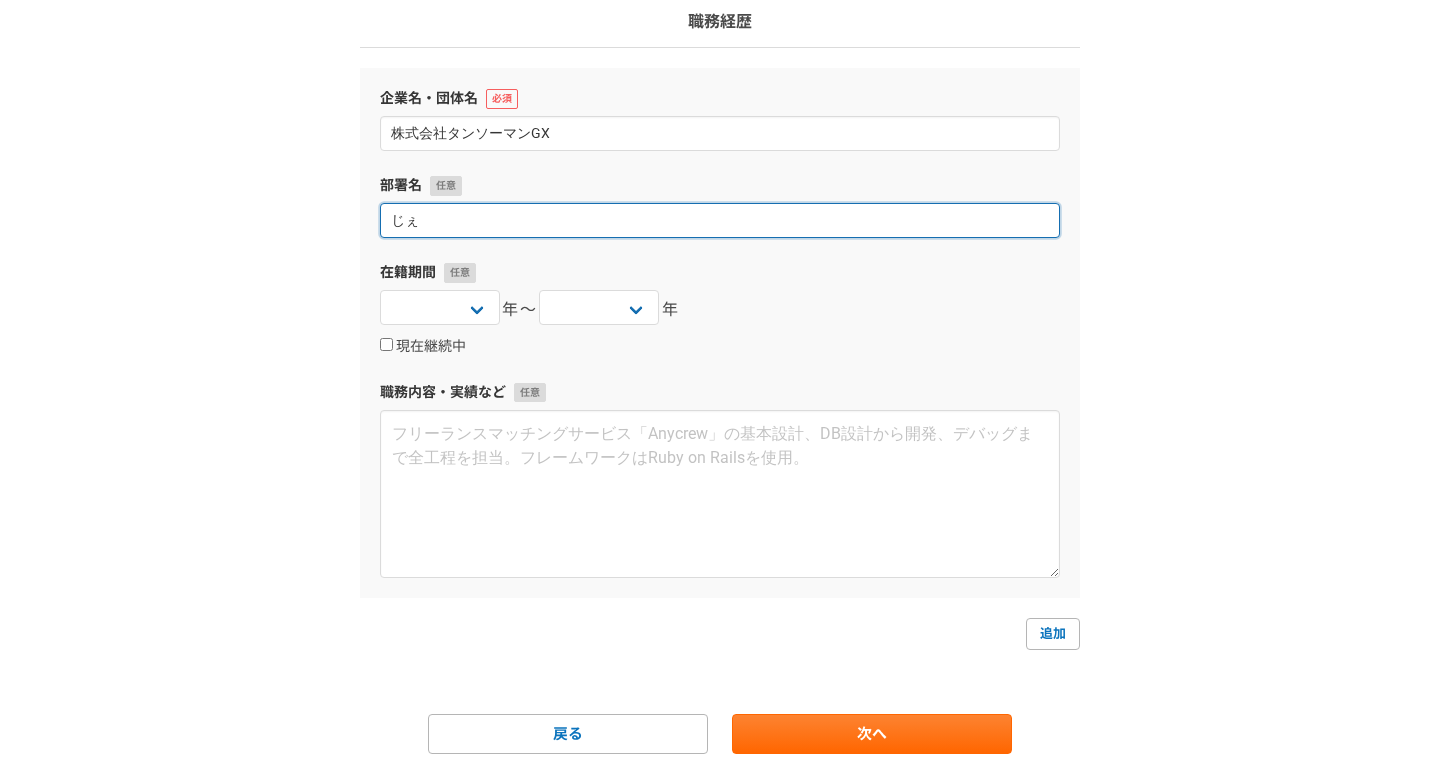 type on "じ" 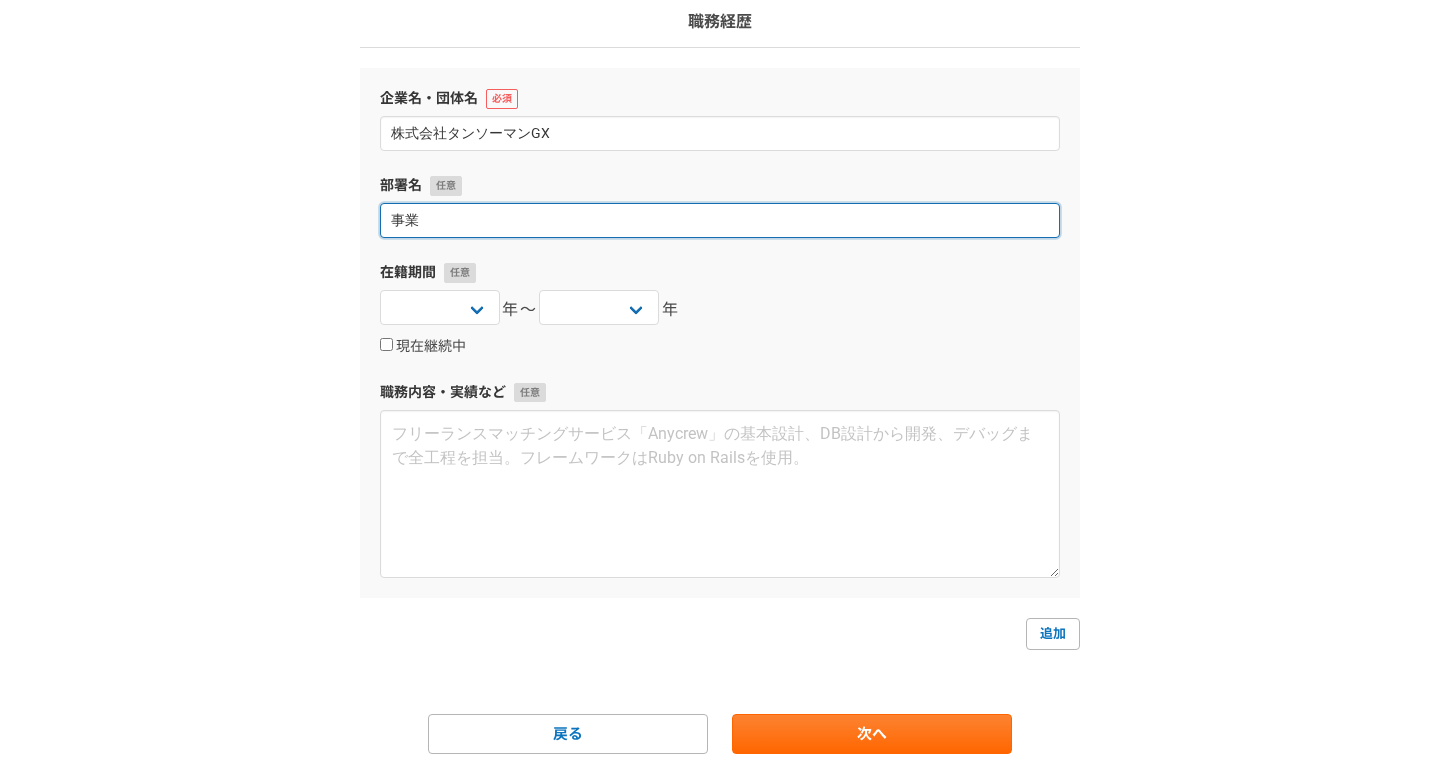 type on "事" 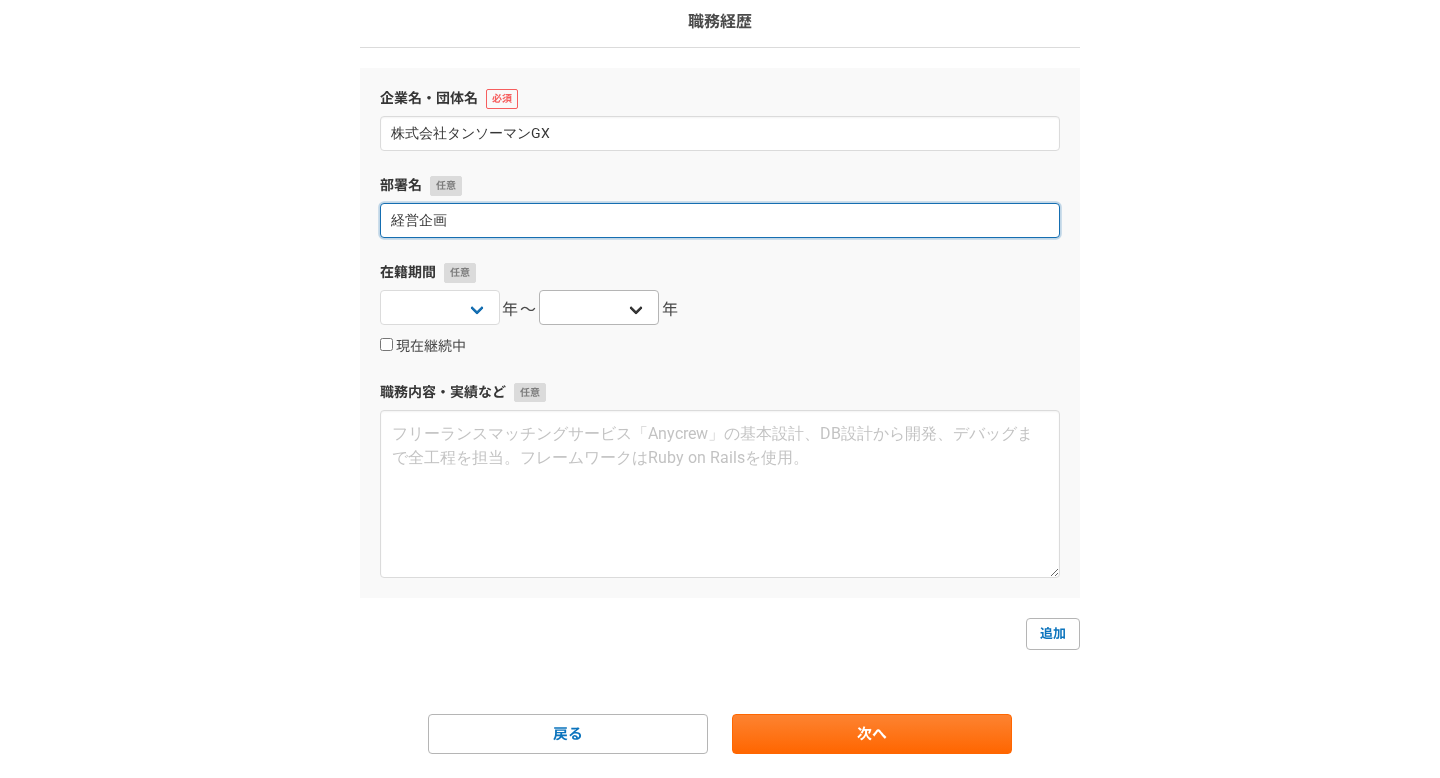 type on "経営企画" 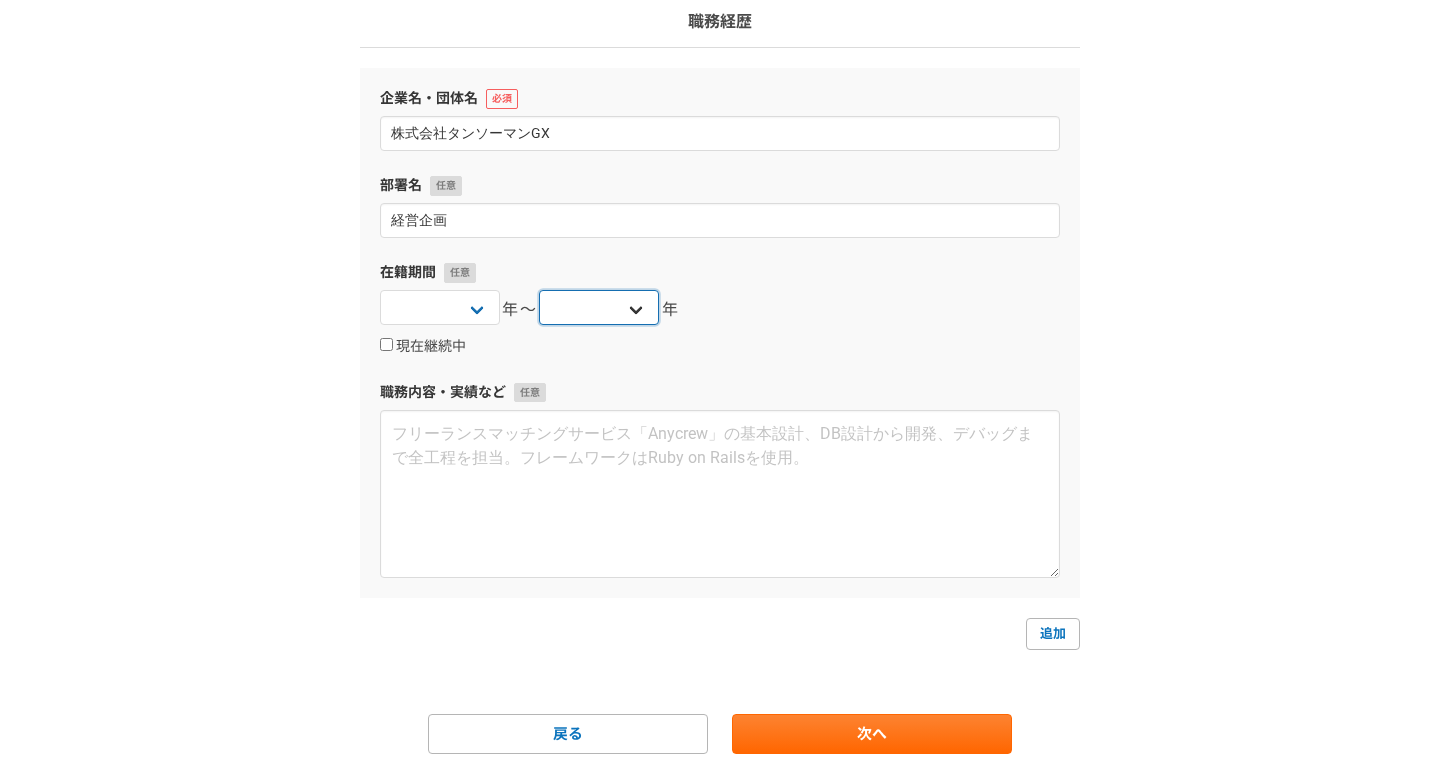 click on "2025 2024 2023 2022 2021 2020 2019 2018 2017 2016 2015 2014 2013 2012 2011 2010 2009 2008 2007 2006 2005 2004 2003 2002 2001 2000 1999 1998 1997 1996 1995 1994 1993 1992 1991 1990 1989 1988 1987 1986 1985 1984 1983 1982 1981 1980 1979 1978 1977 1976" at bounding box center [599, 307] 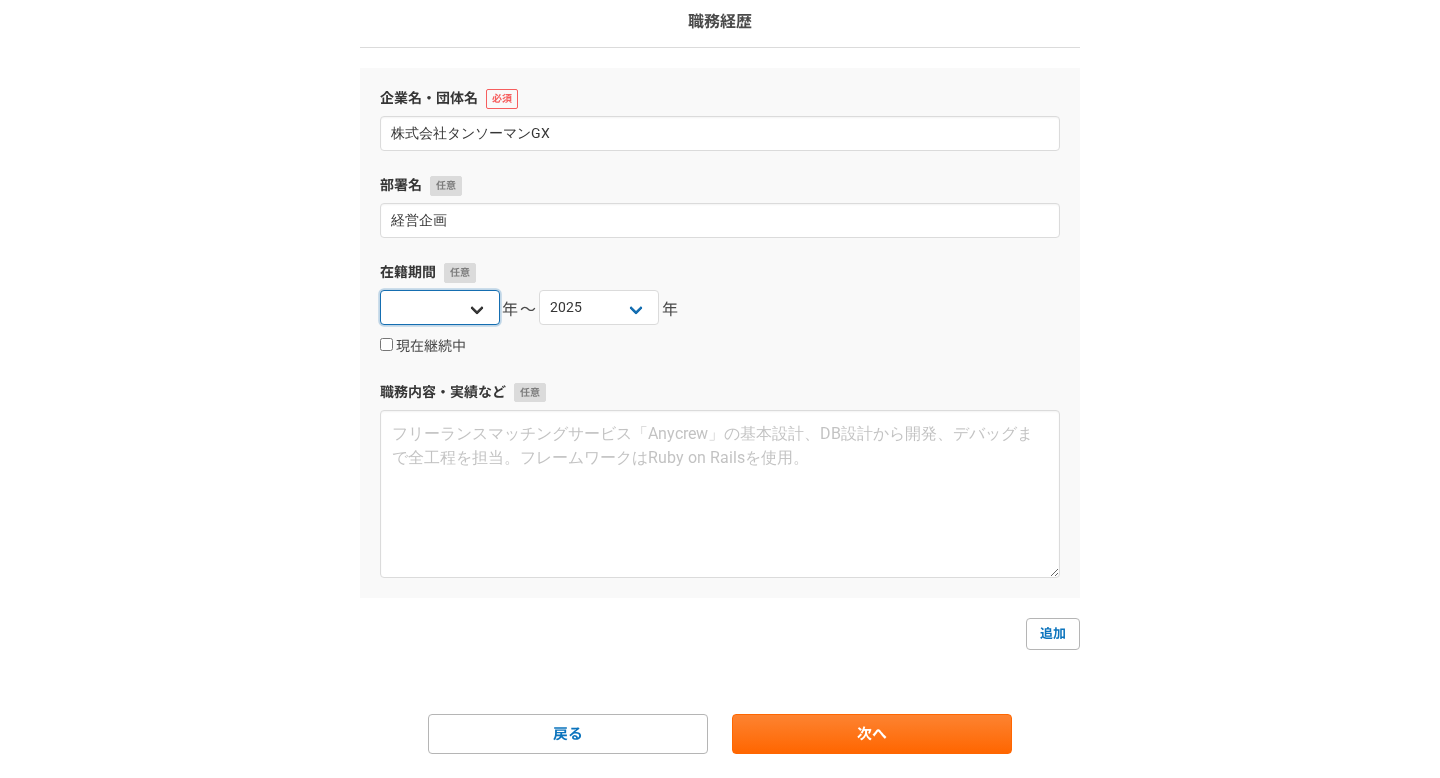 click on "2025 2024 2023 2022 2021 2020 2019 2018 2017 2016 2015 2014 2013 2012 2011 2010 2009 2008 2007 2006 2005 2004 2003 2002 2001 2000 1999 1998 1997 1996 1995 1994 1993 1992 1991 1990 1989 1988 1987 1986 1985 1984 1983 1982 1981 1980 1979 1978 1977 1976" at bounding box center [440, 307] 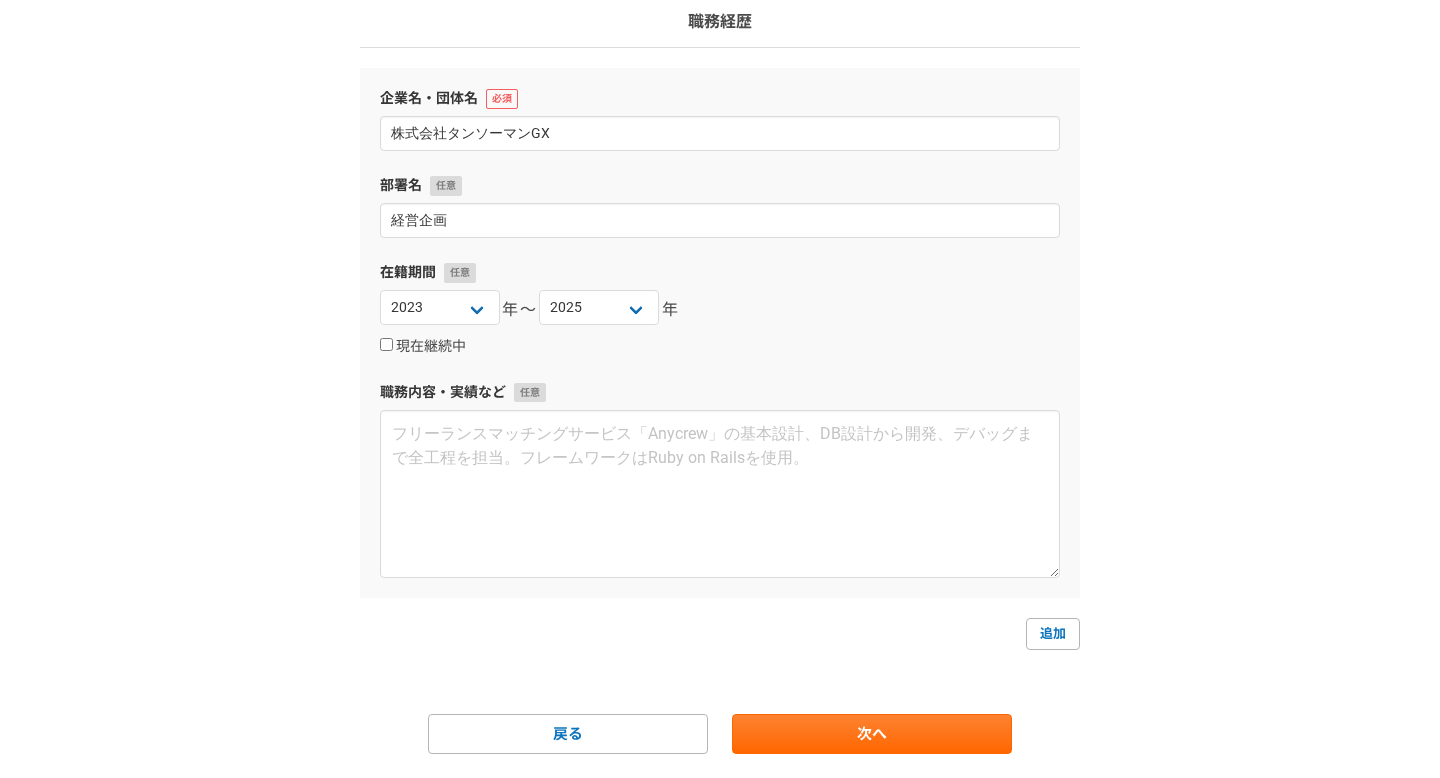 click on "現在継続中" at bounding box center (720, 346) 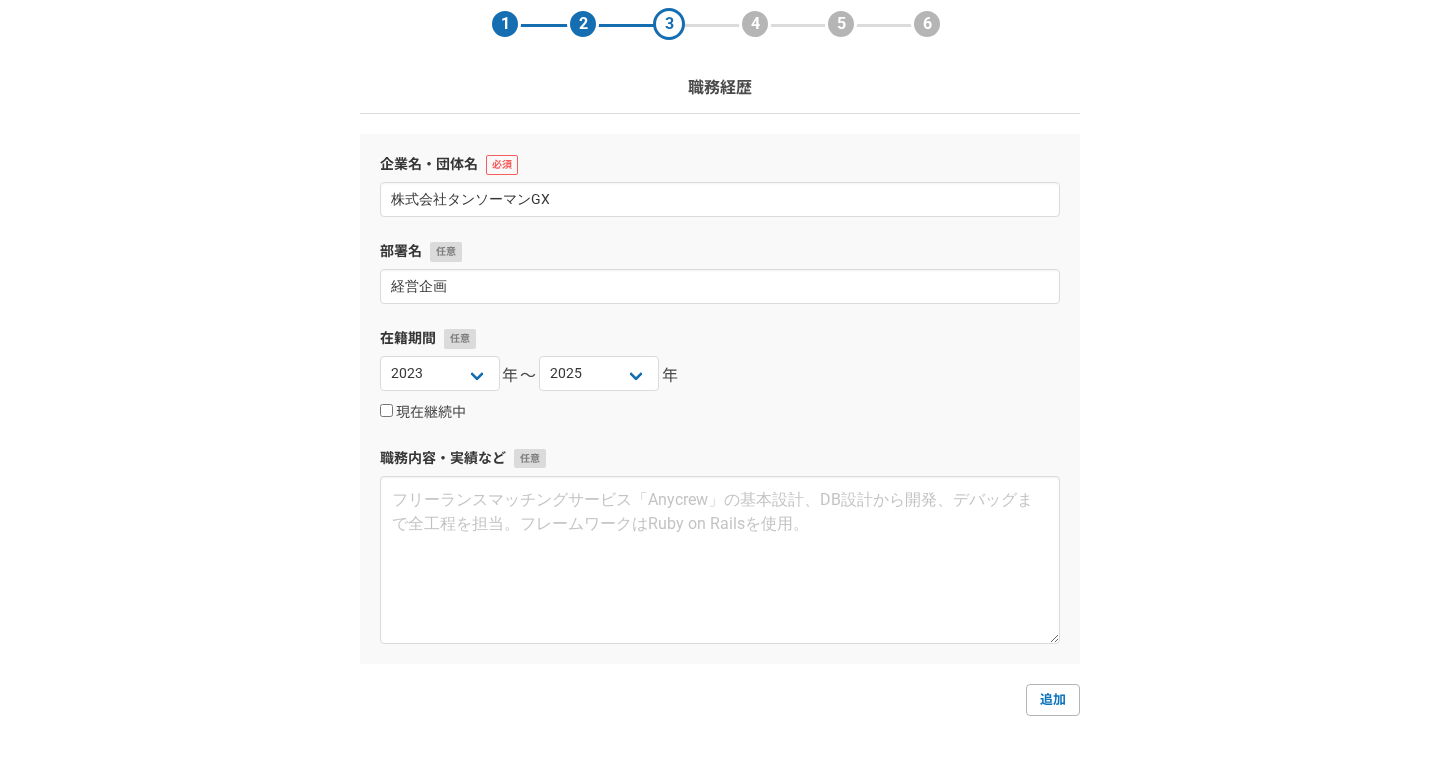 scroll, scrollTop: 0, scrollLeft: 0, axis: both 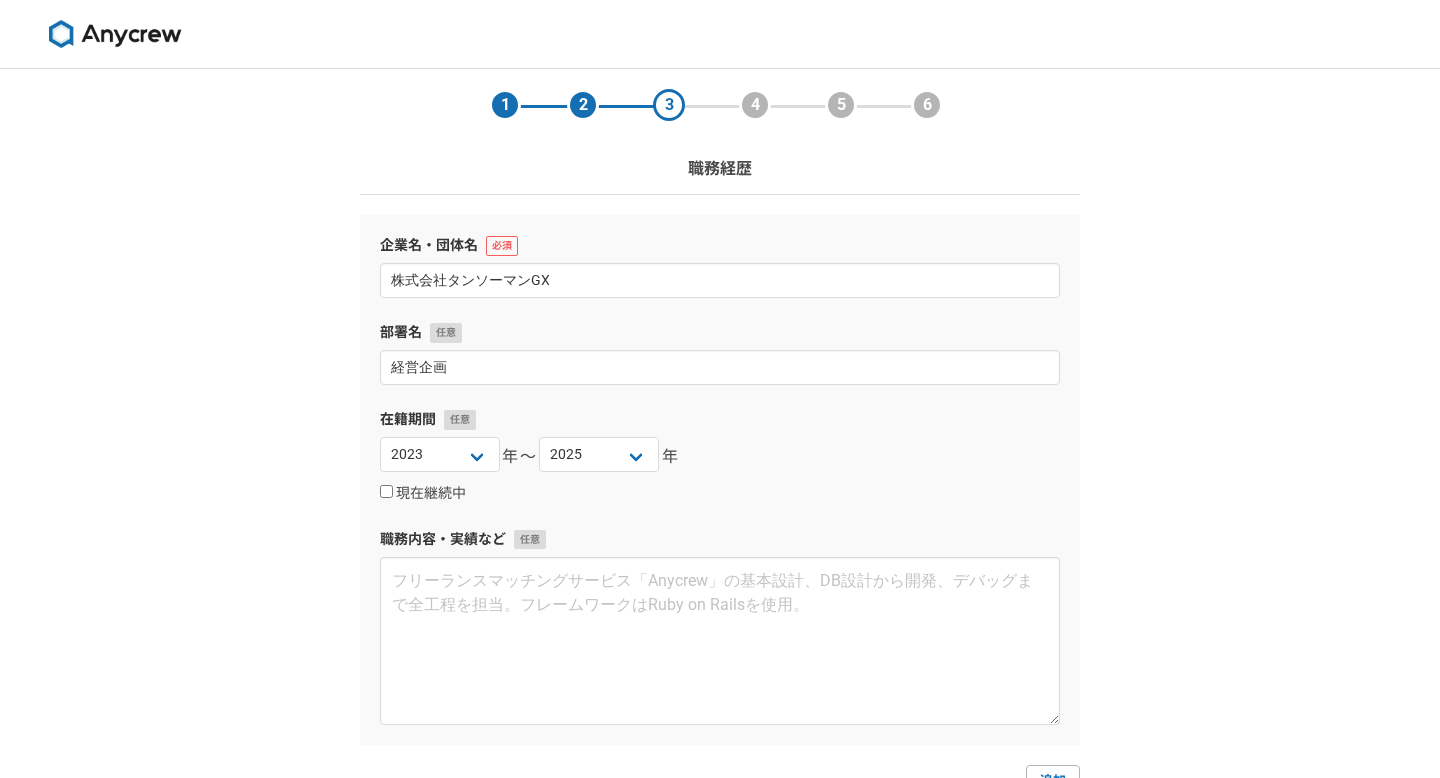click at bounding box center (115, 34) 